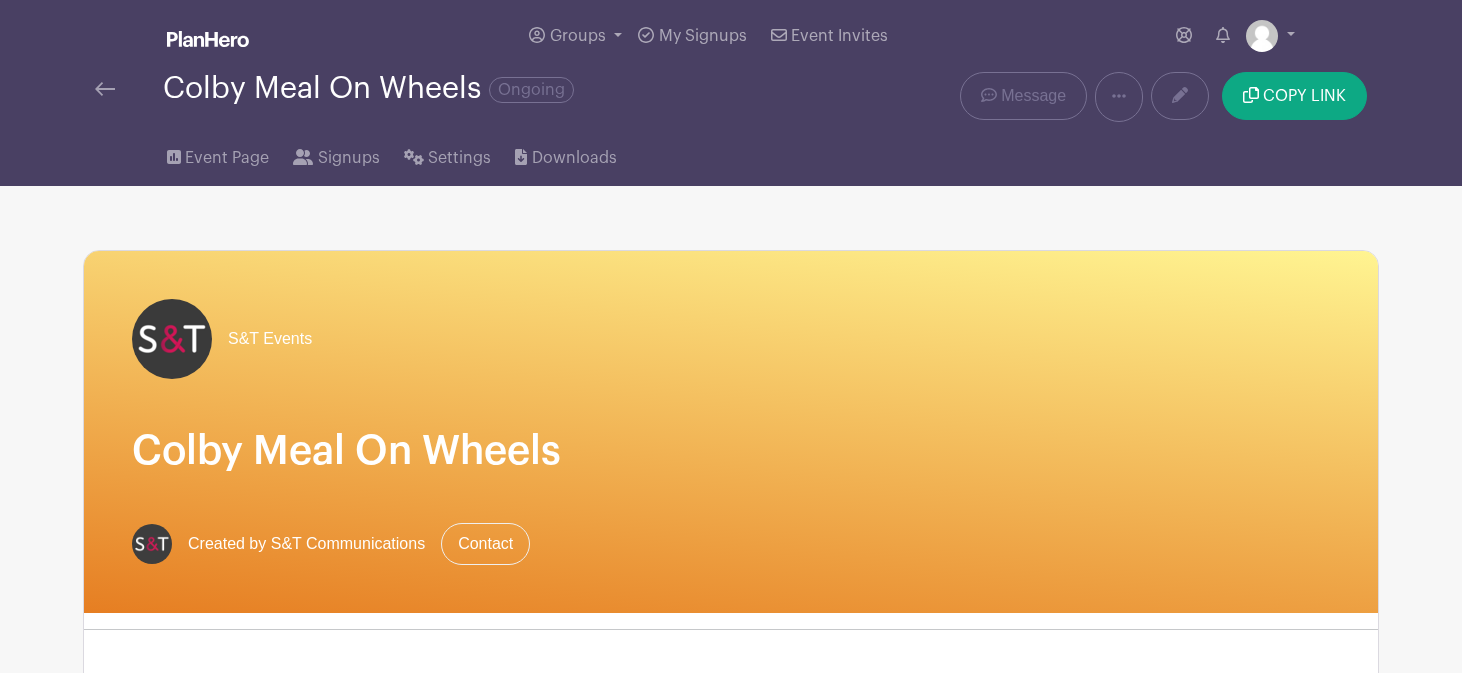 scroll, scrollTop: 0, scrollLeft: 0, axis: both 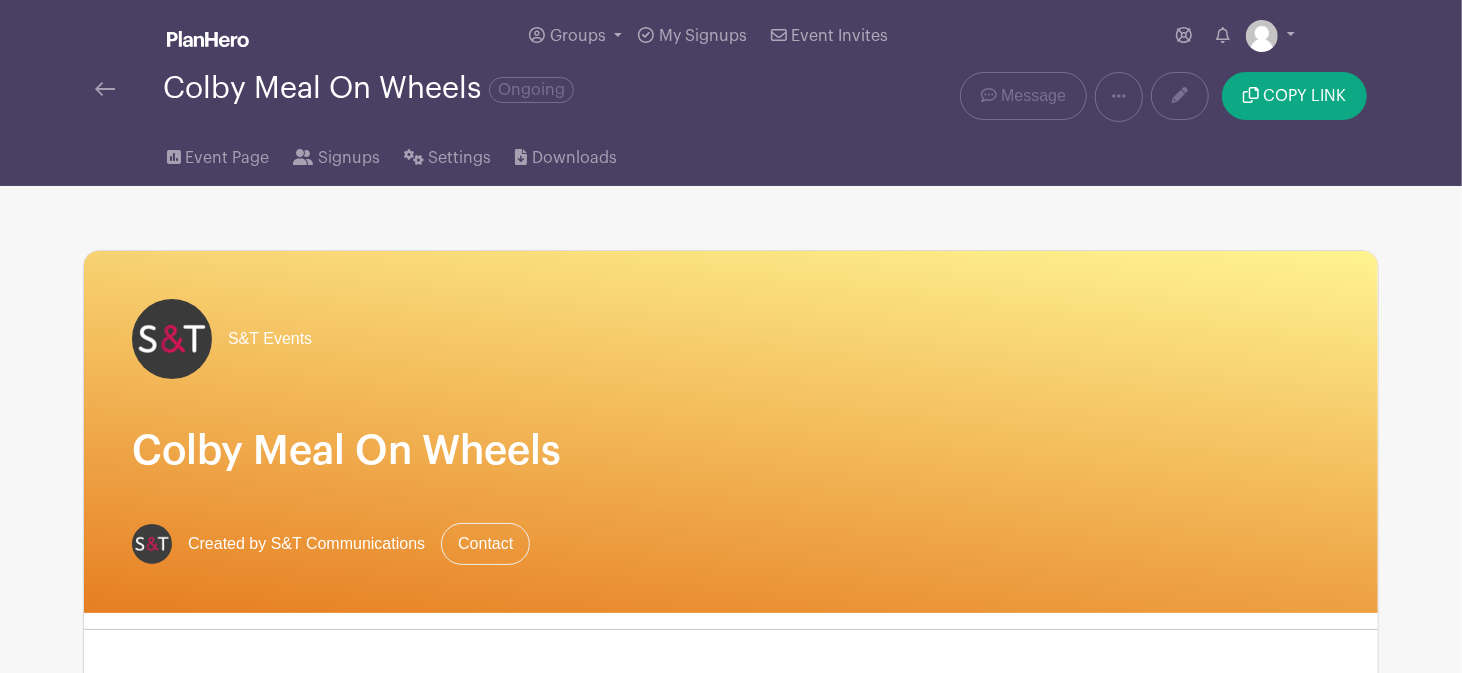click at bounding box center (105, 89) 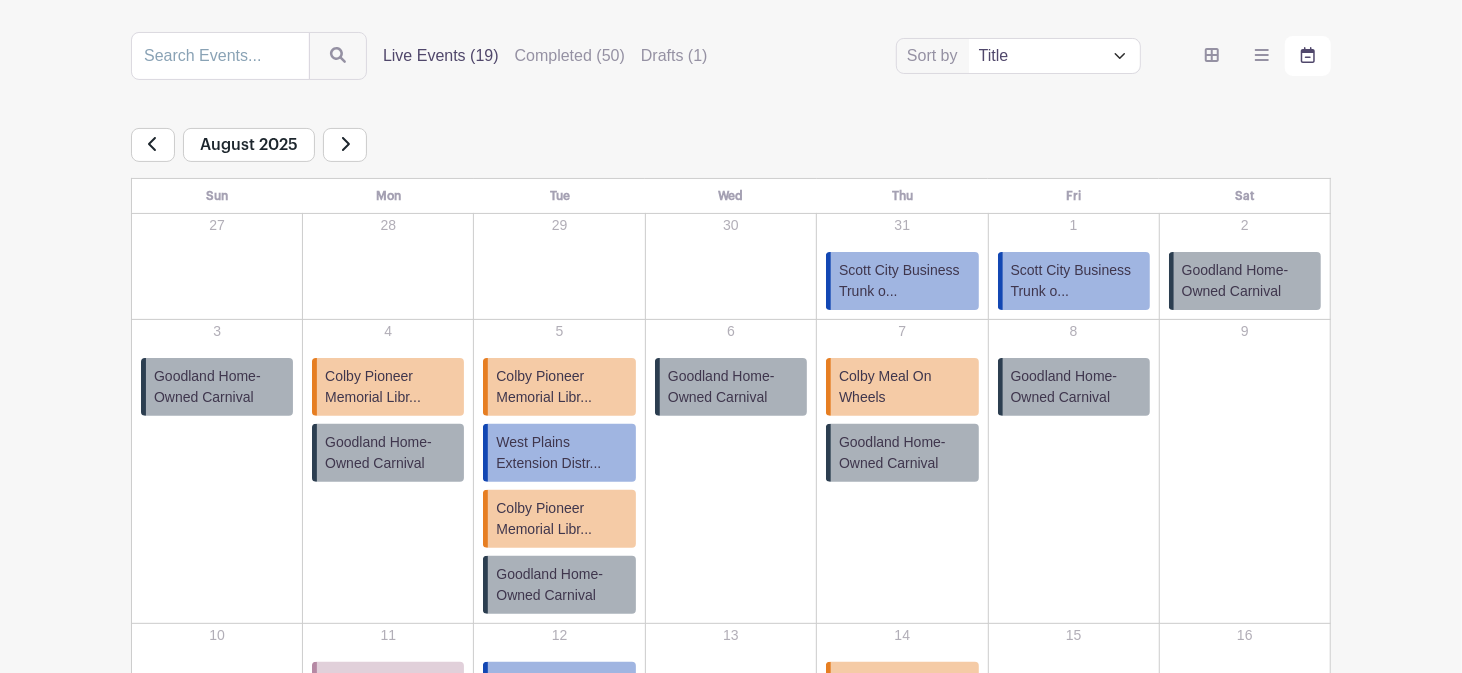 scroll, scrollTop: 266, scrollLeft: 0, axis: vertical 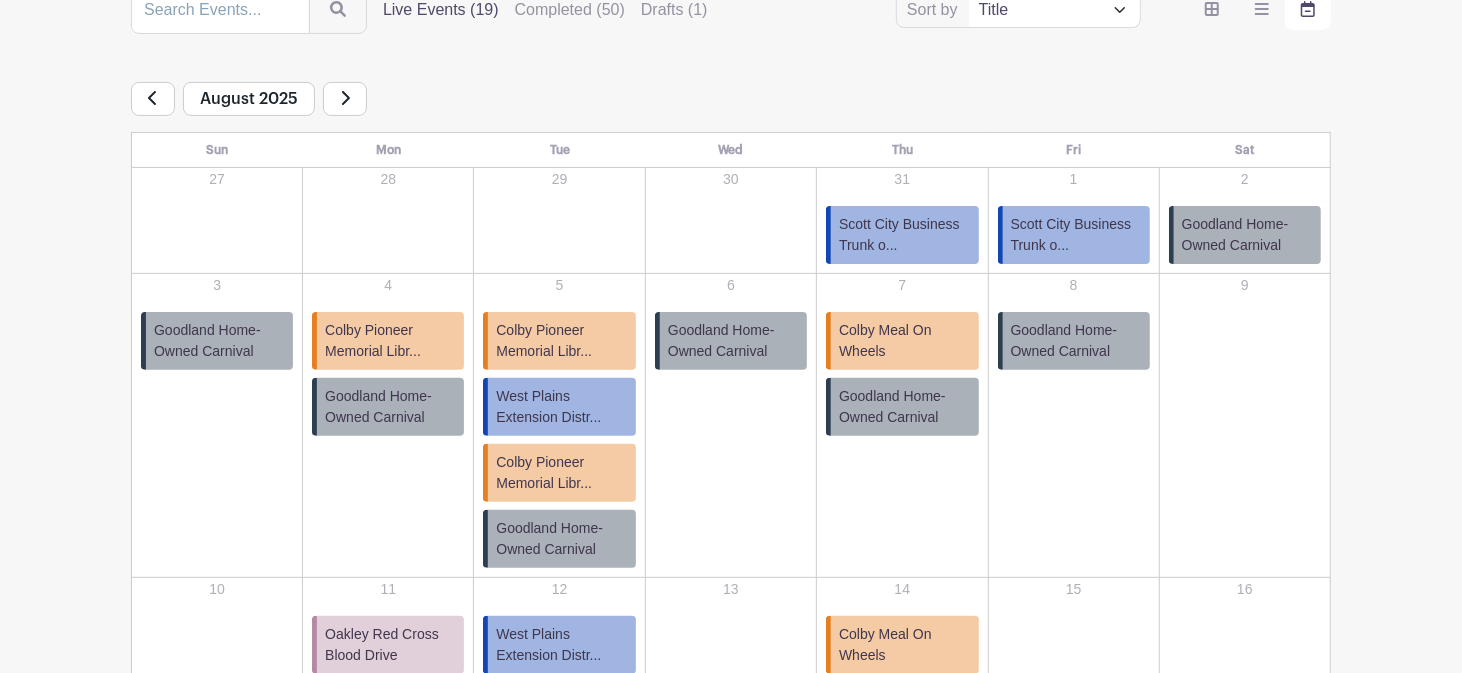 click on "Goodland Home-Owned Carnival" at bounding box center [562, 539] 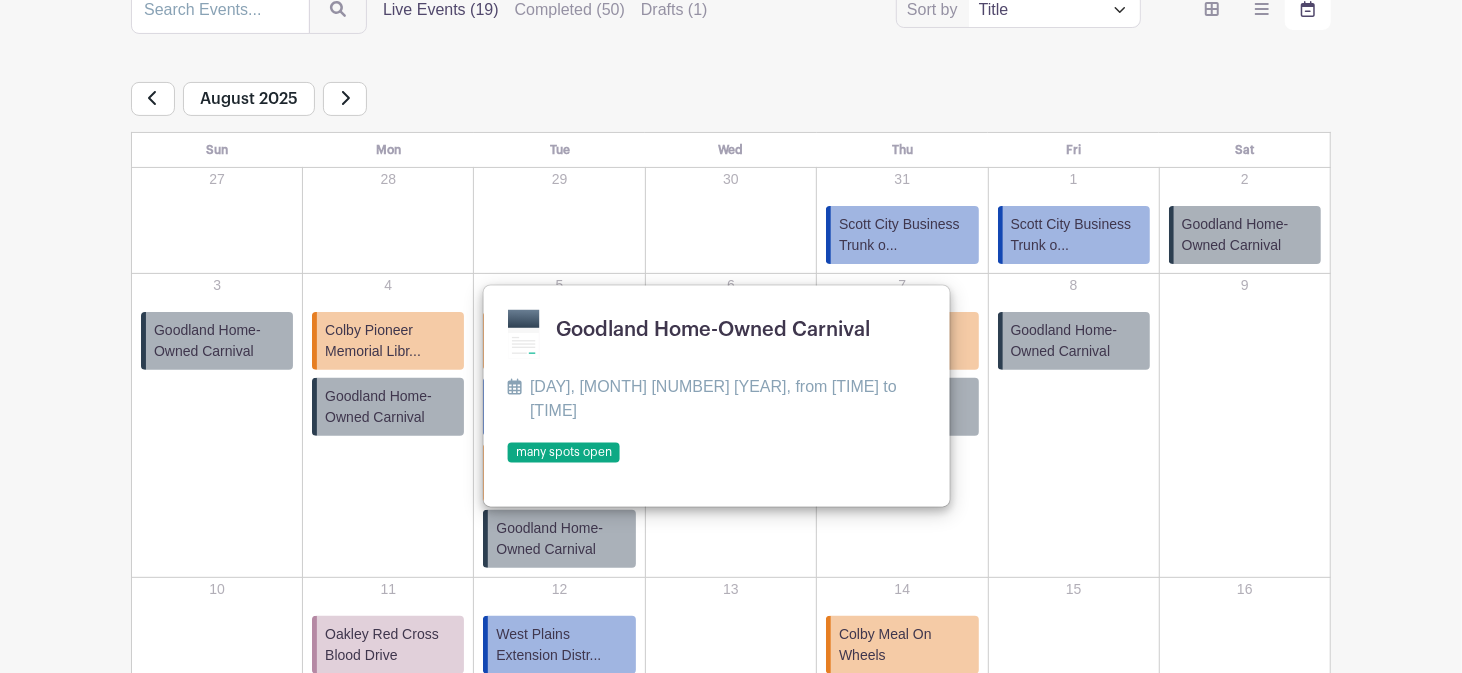click at bounding box center [508, 464] 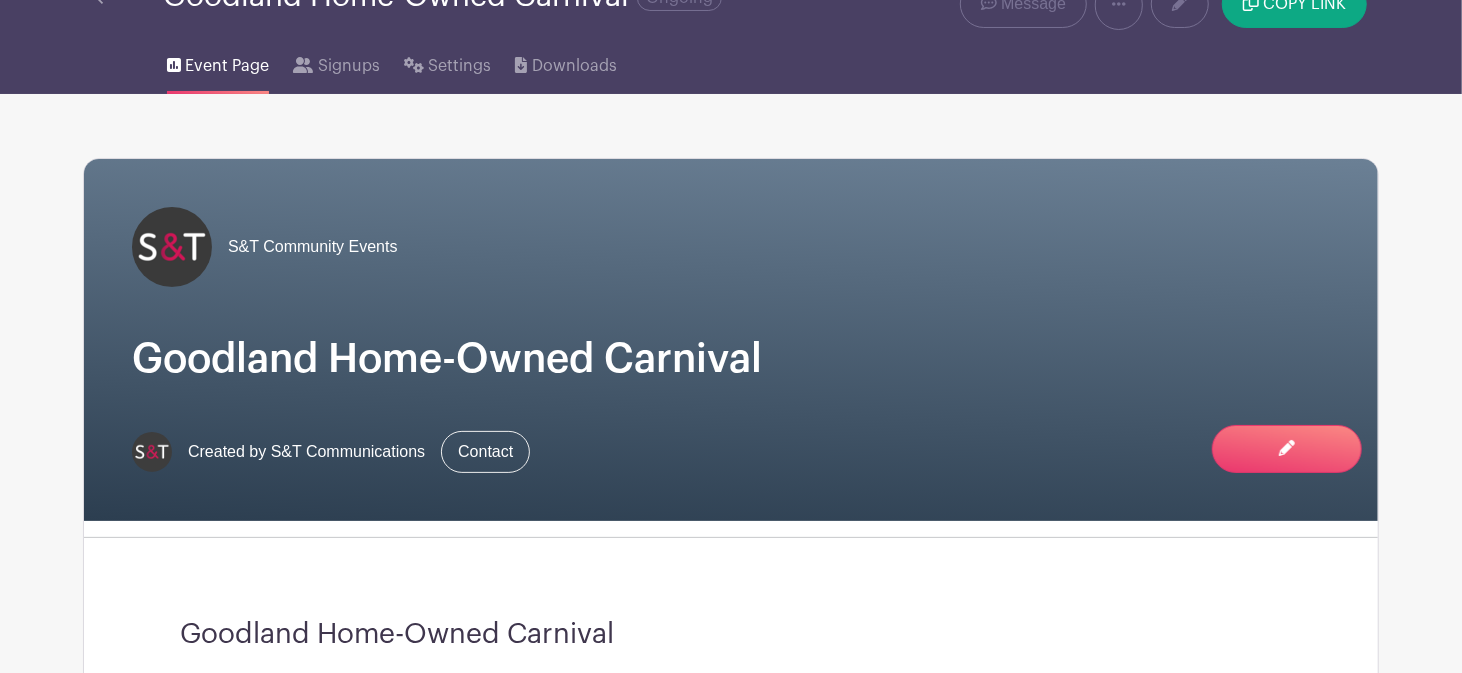 scroll, scrollTop: 0, scrollLeft: 0, axis: both 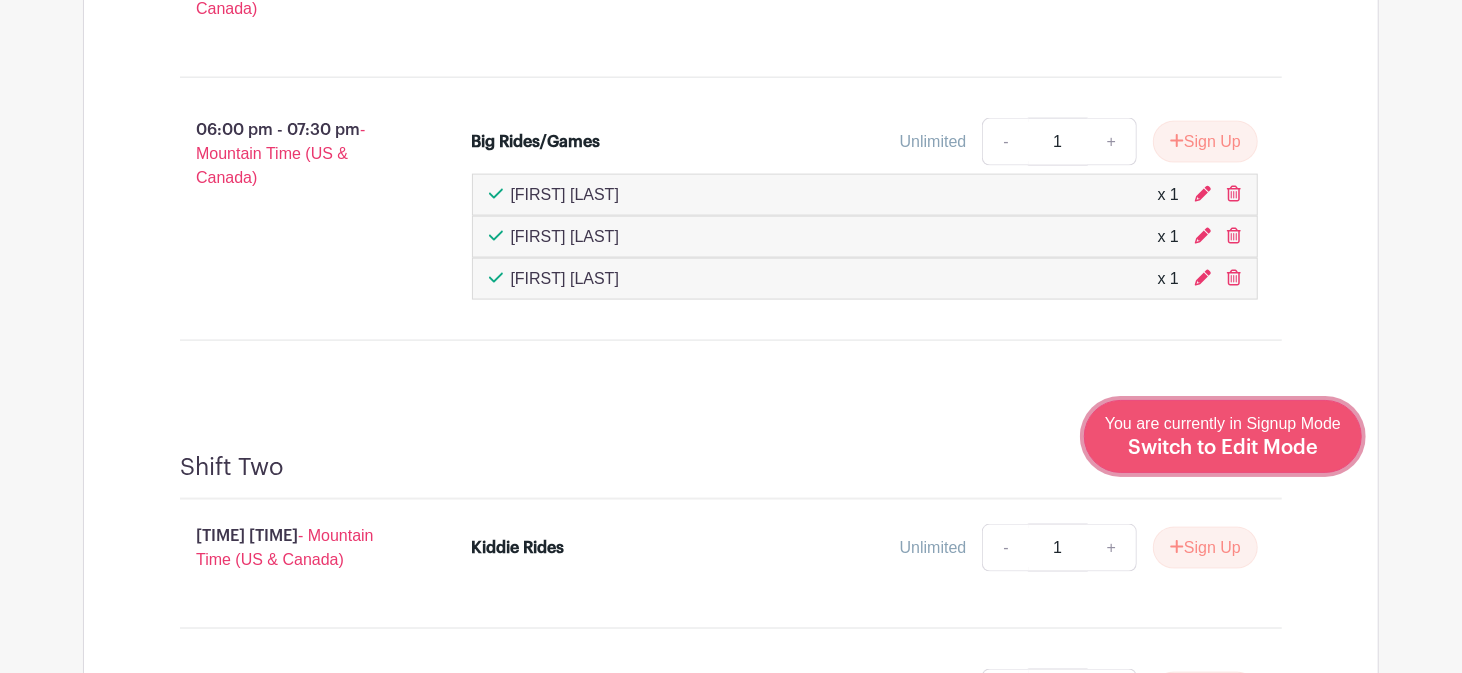 click on "You are currently in Signup Mode
Switch to Edit Mode" at bounding box center (1223, 436) 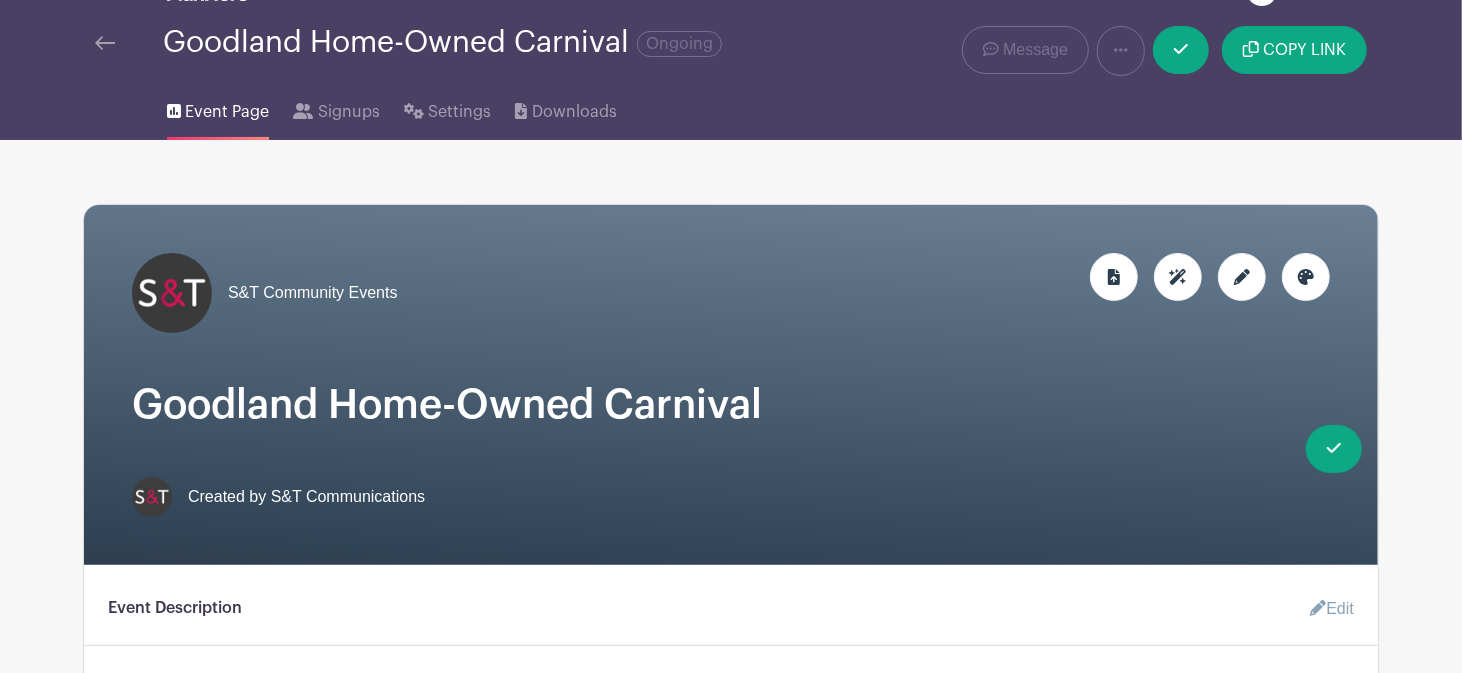 scroll, scrollTop: 0, scrollLeft: 0, axis: both 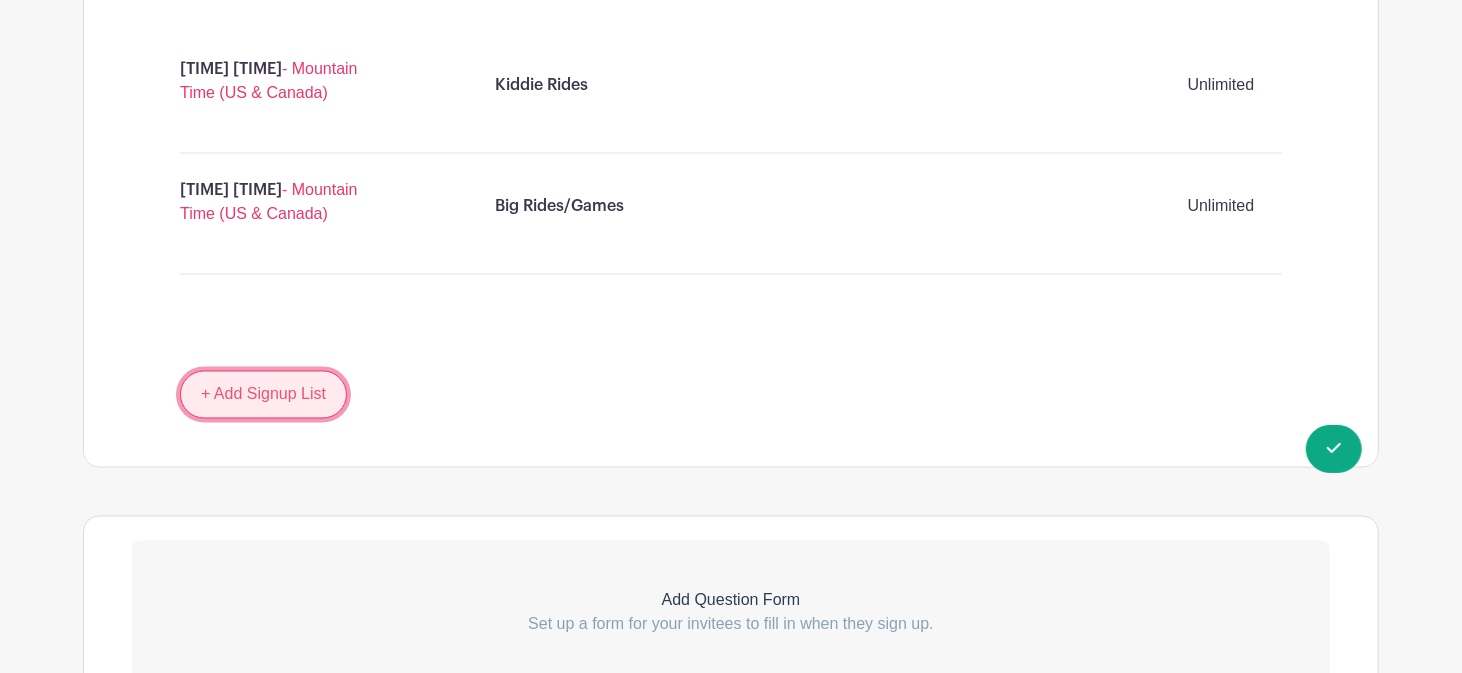 click on "+ Add Signup List" at bounding box center (263, 395) 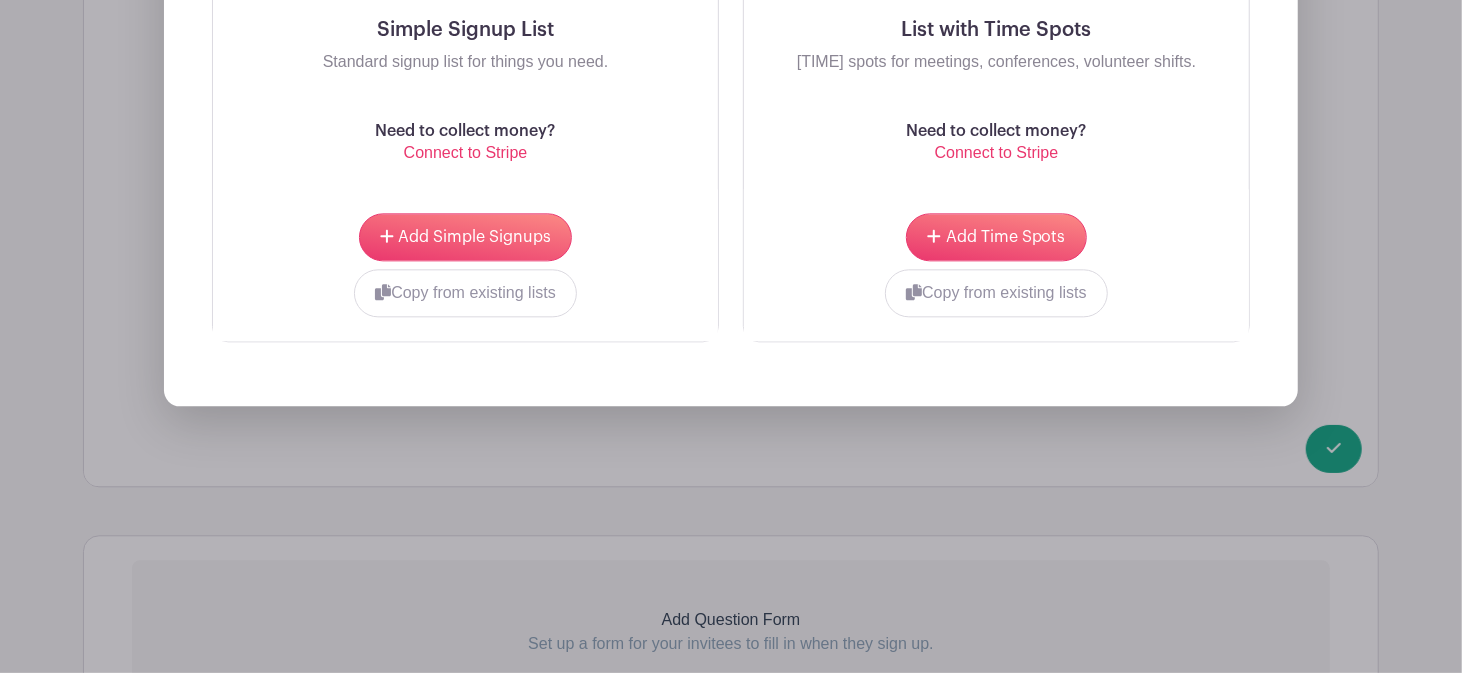 scroll, scrollTop: 2860, scrollLeft: 0, axis: vertical 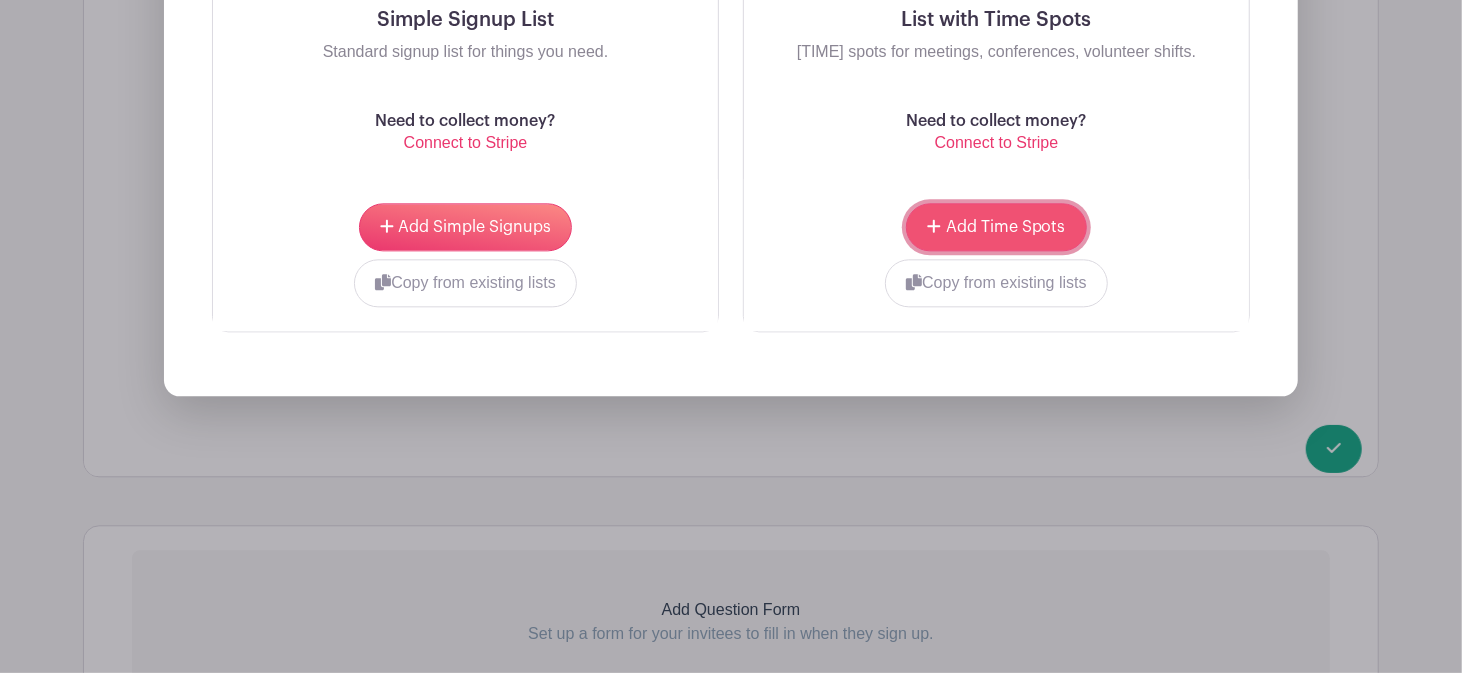 click on "Add Time Spots" at bounding box center [1006, 227] 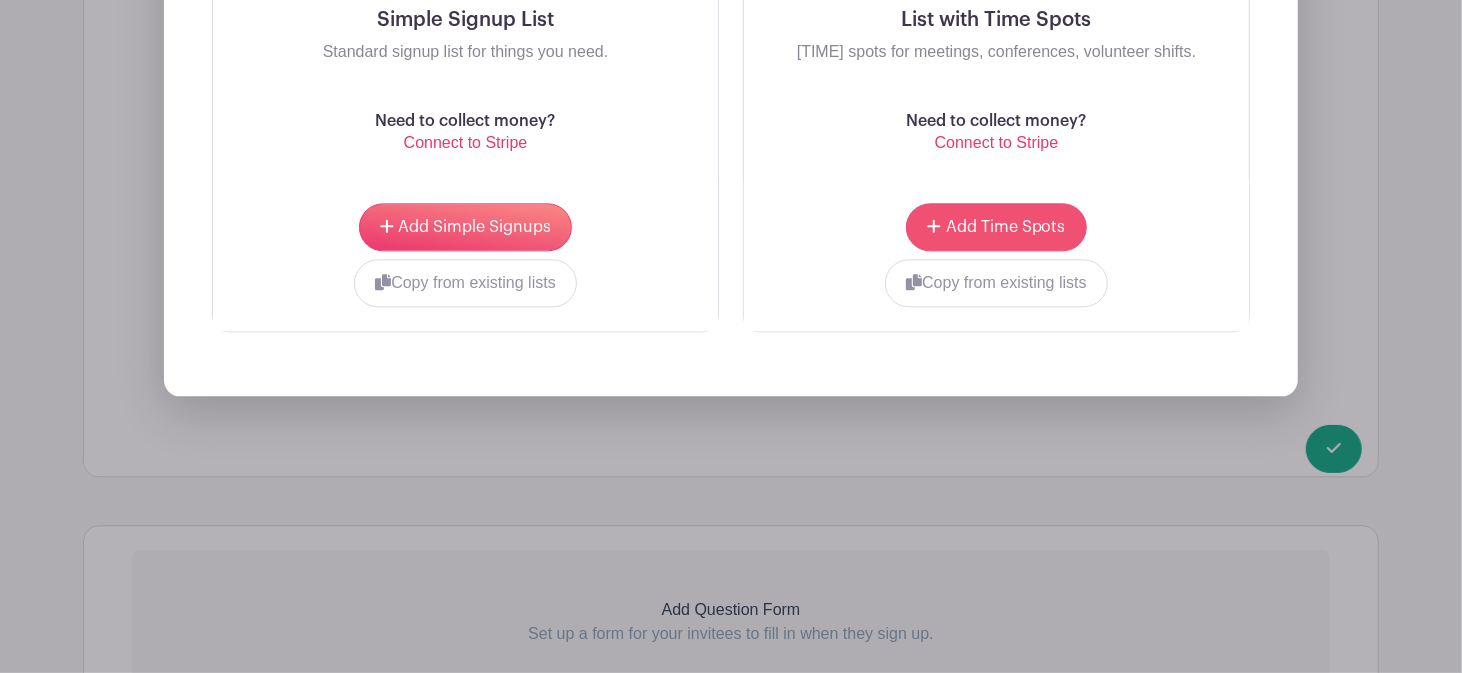 scroll, scrollTop: 2970, scrollLeft: 0, axis: vertical 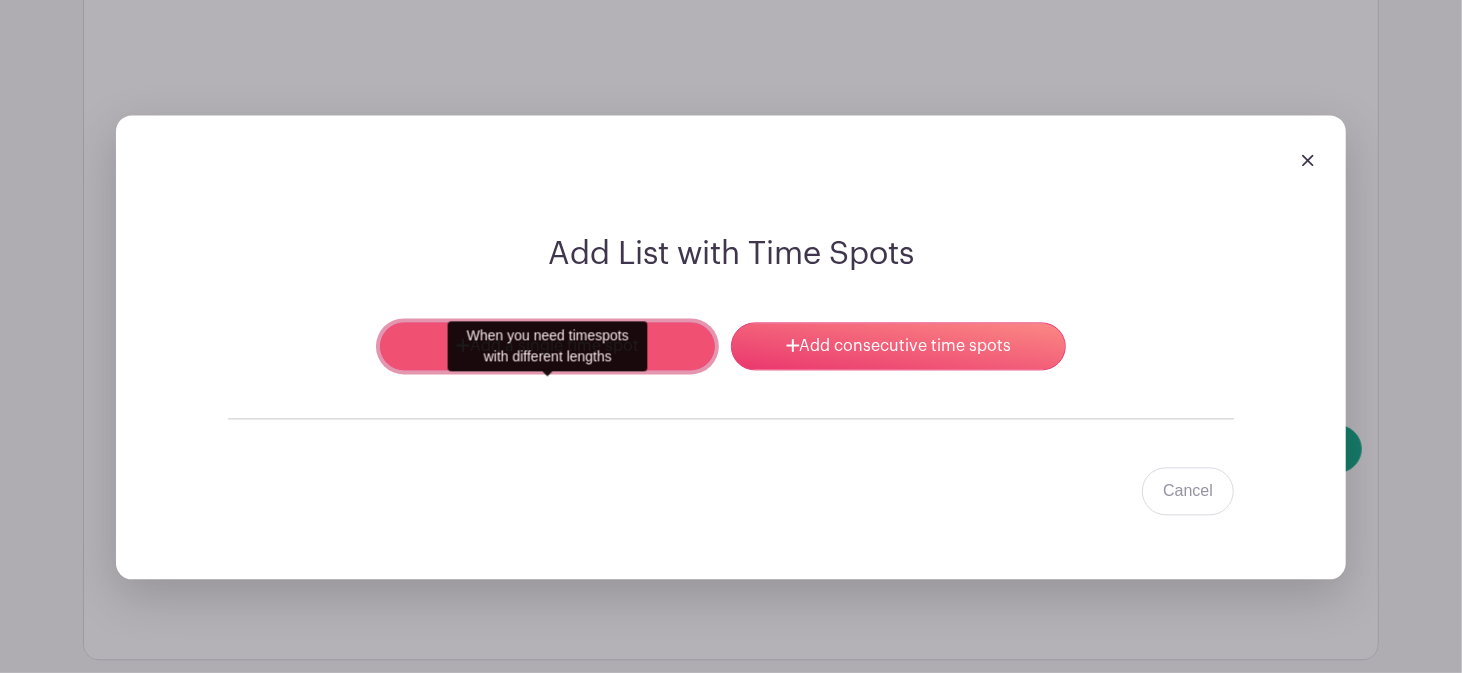 click on "Add a single time spot" at bounding box center [547, 346] 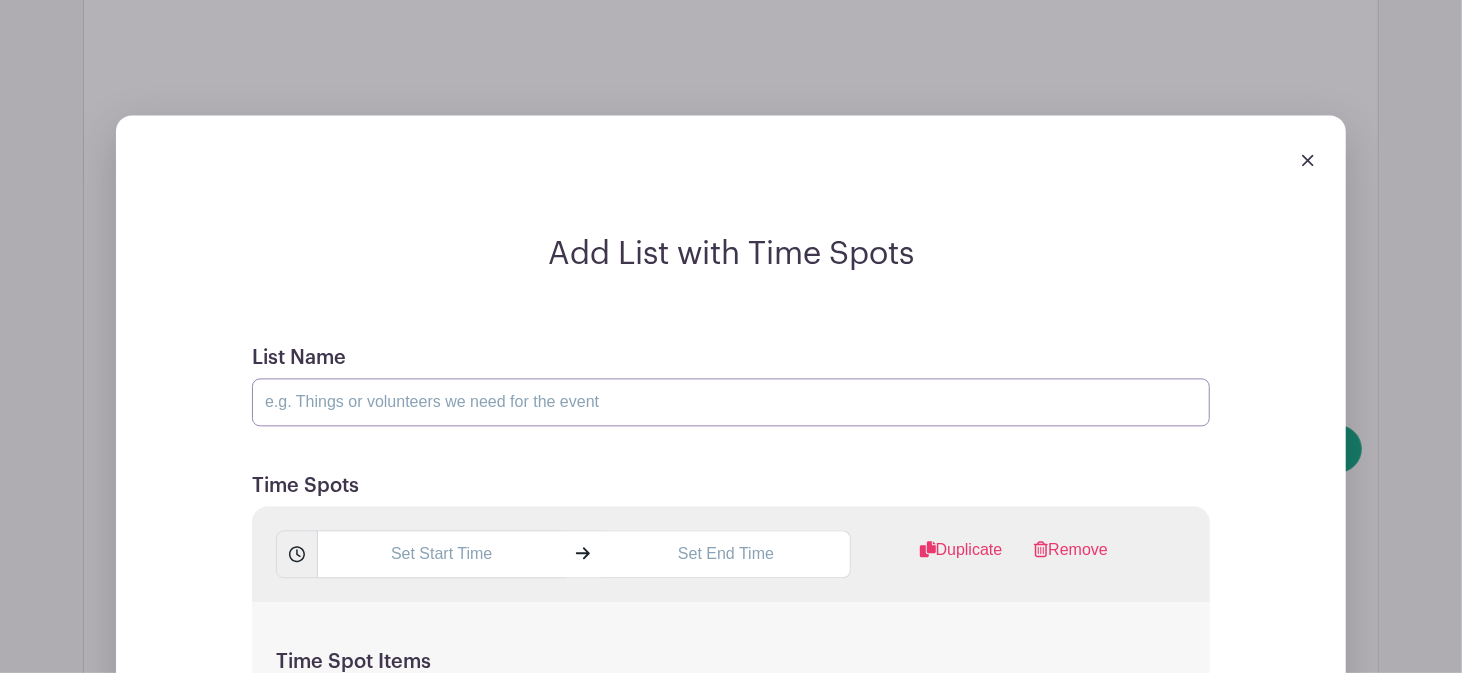 click on "List Name" at bounding box center (731, 402) 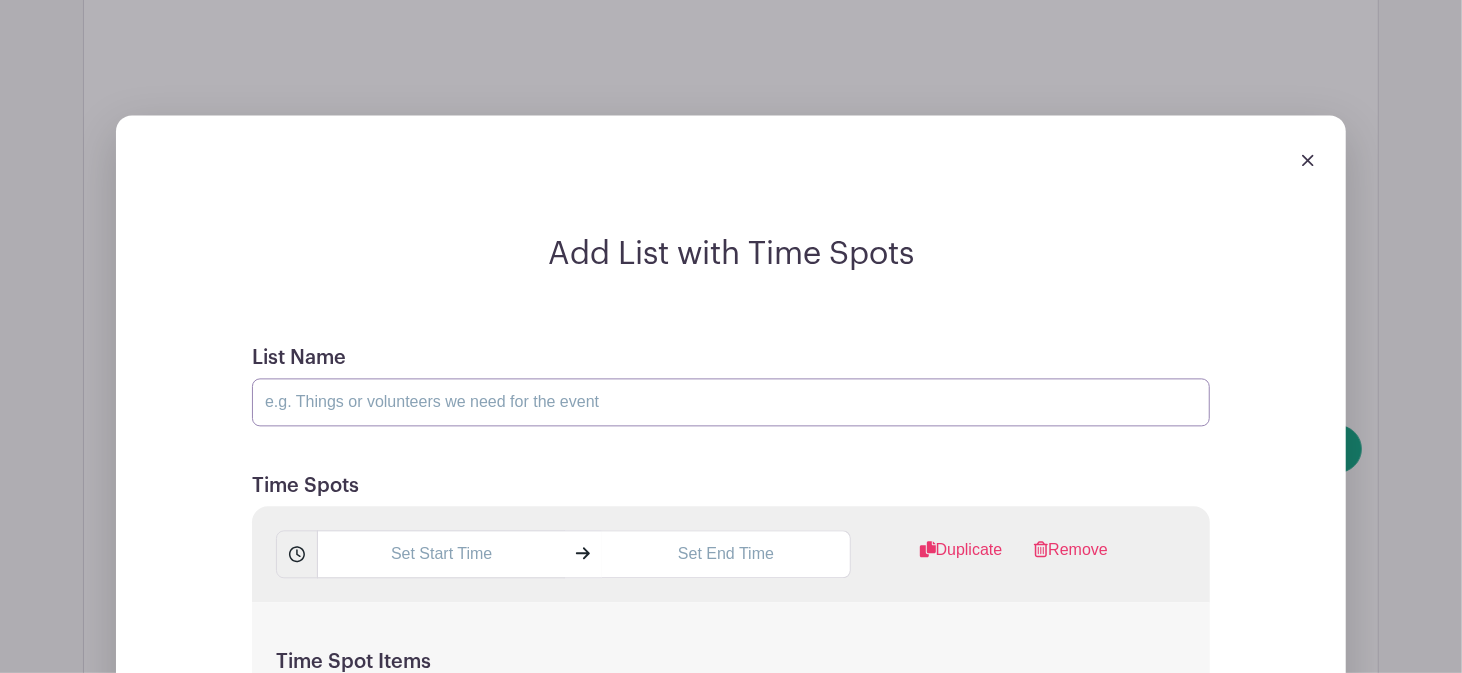 type on "Volunteer" 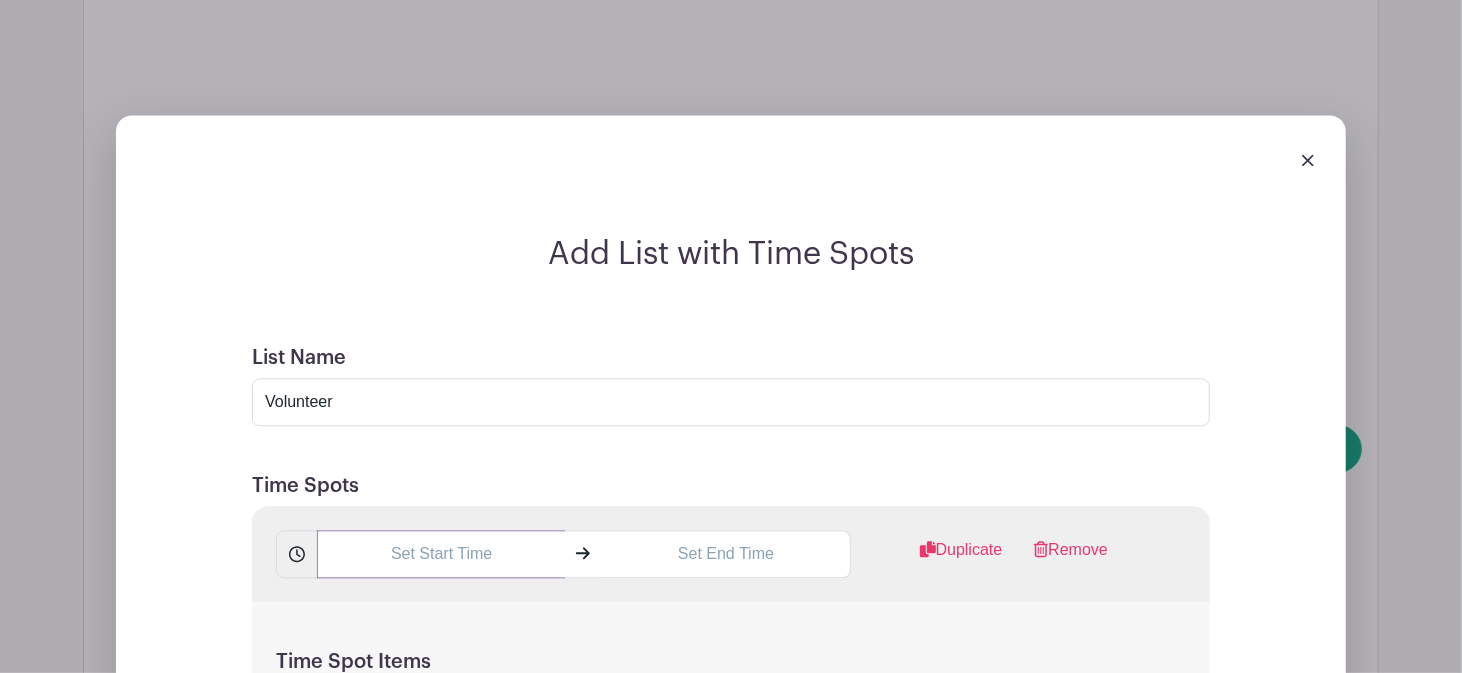 click at bounding box center (441, 554) 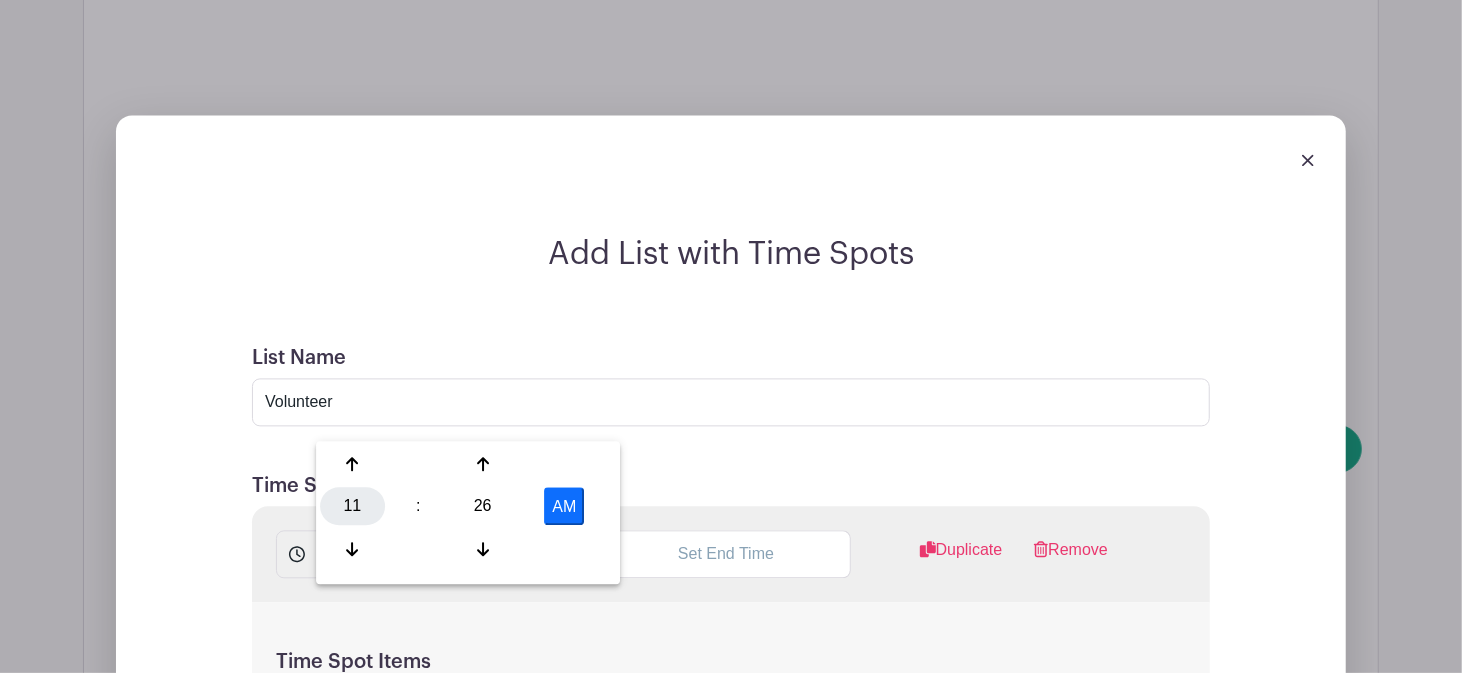click on "11" at bounding box center (352, 506) 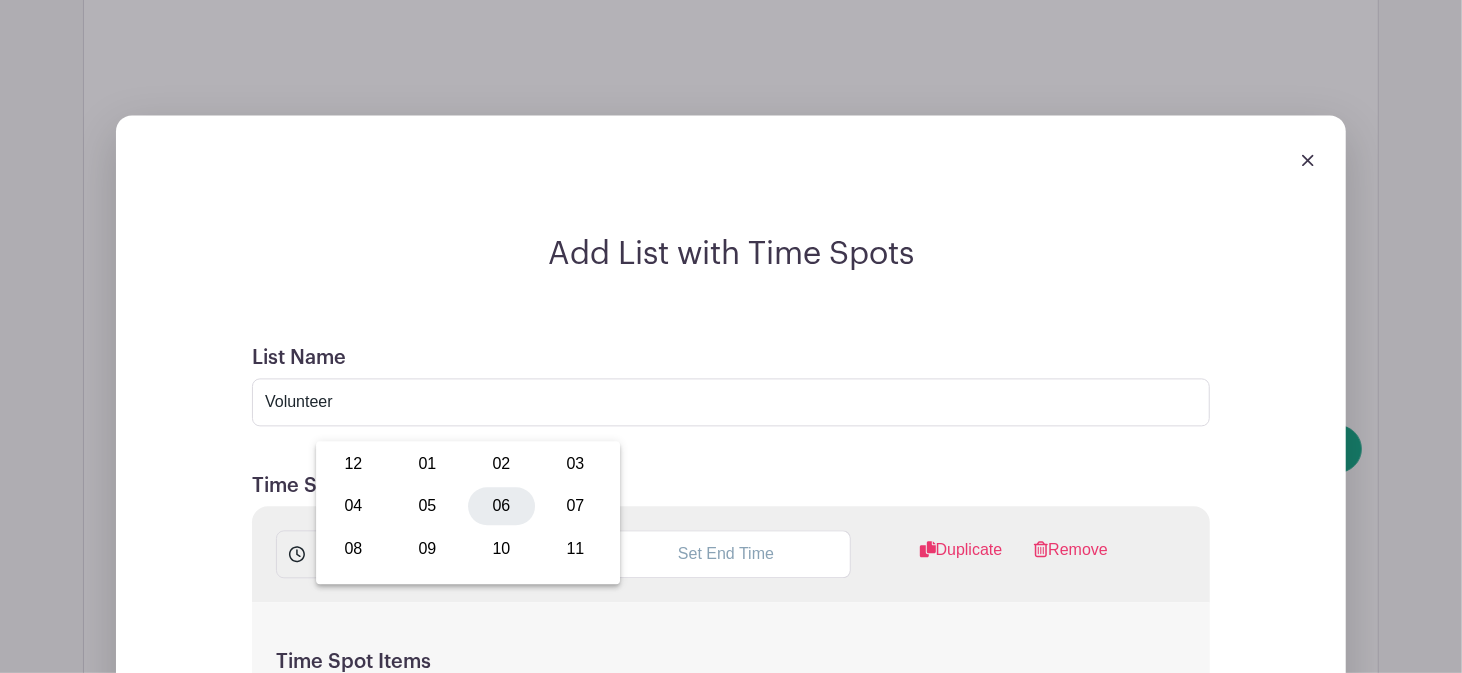 click on "06" at bounding box center [501, 506] 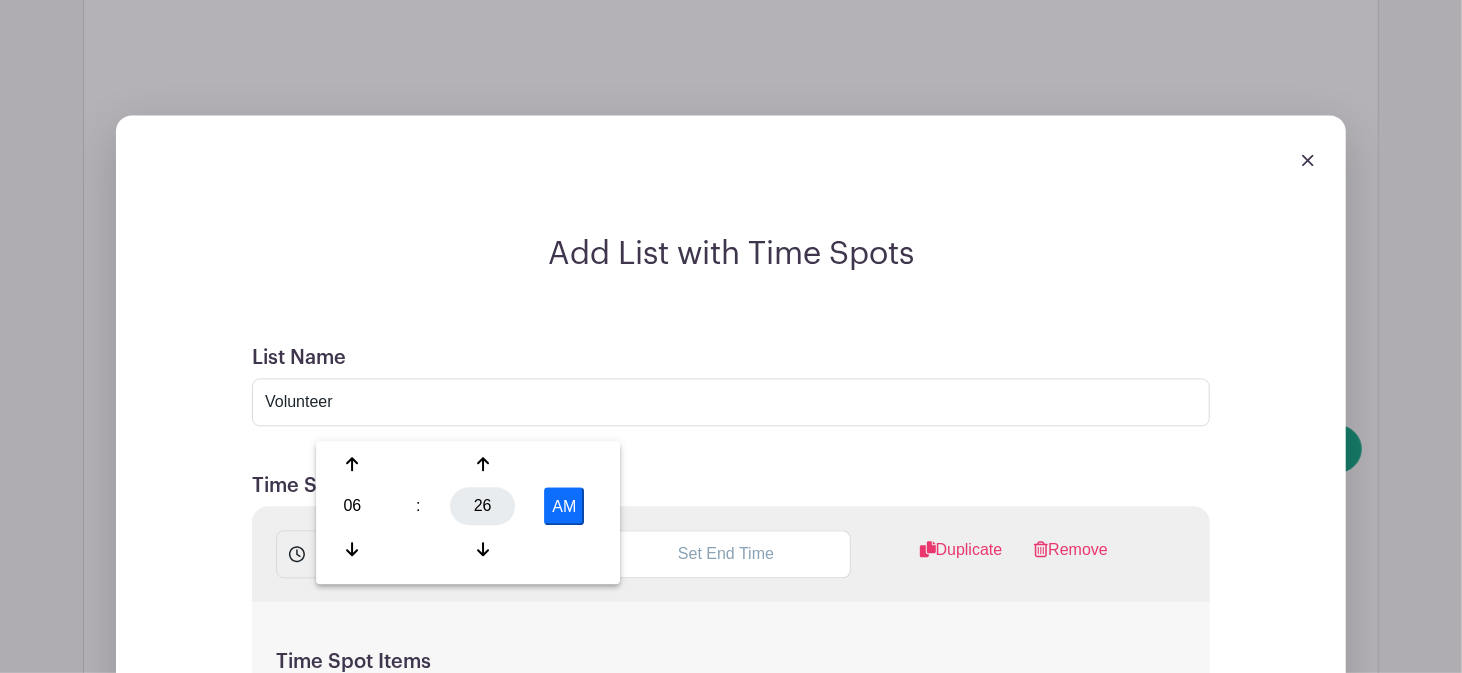click on "26" at bounding box center [482, 506] 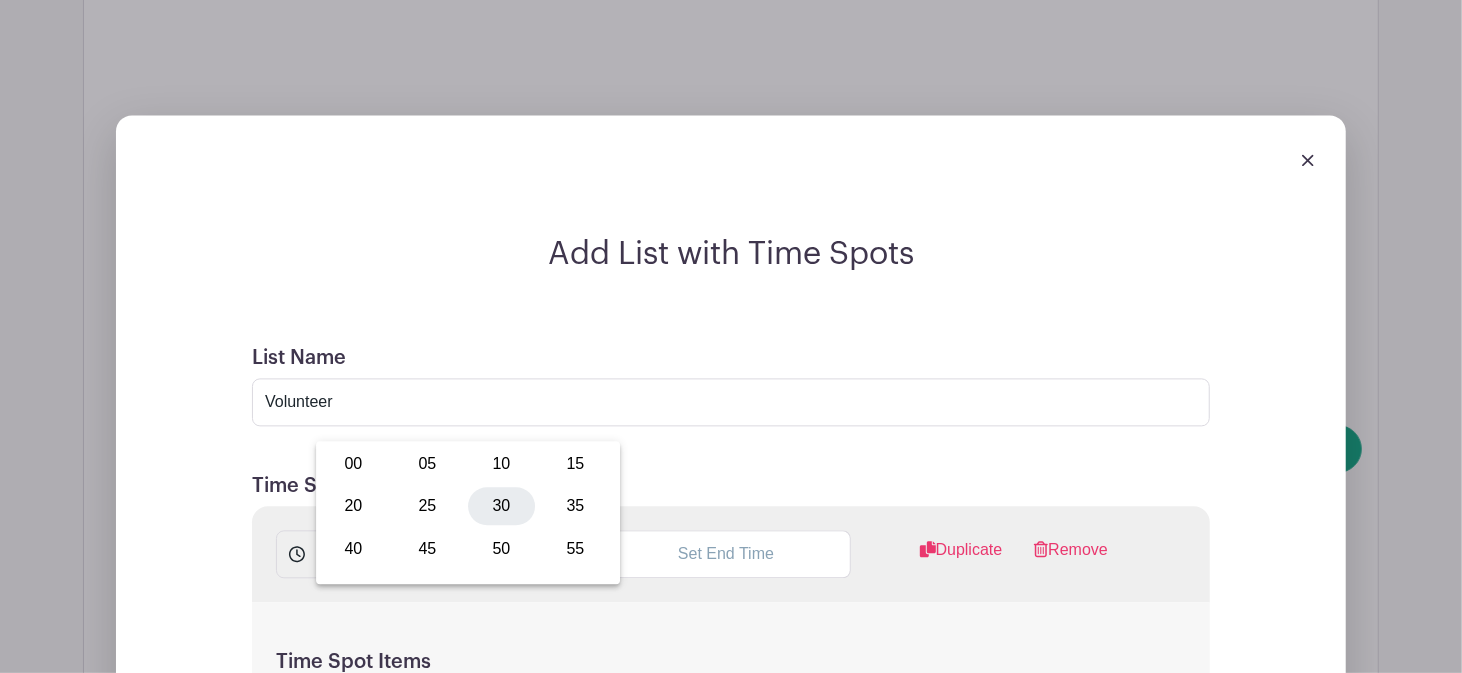 click on "30" at bounding box center [501, 506] 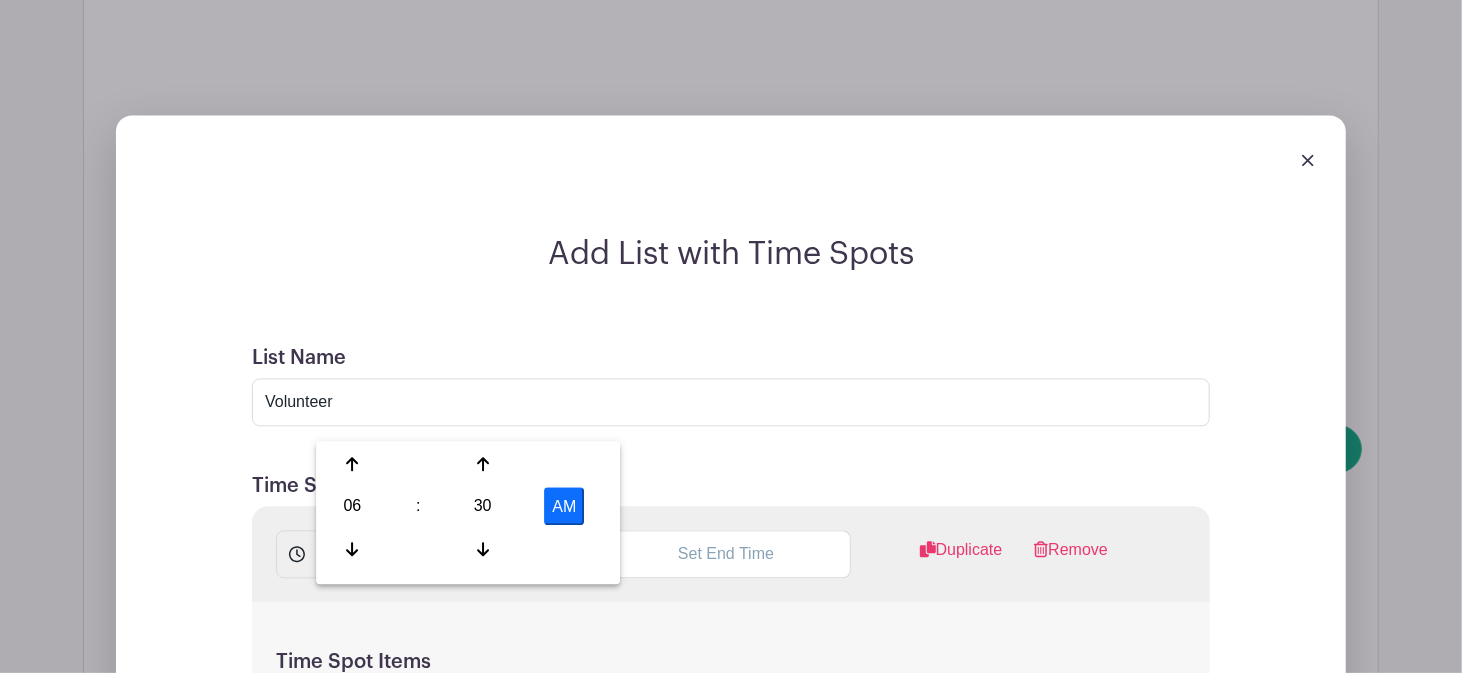 click on "AM" at bounding box center [564, 506] 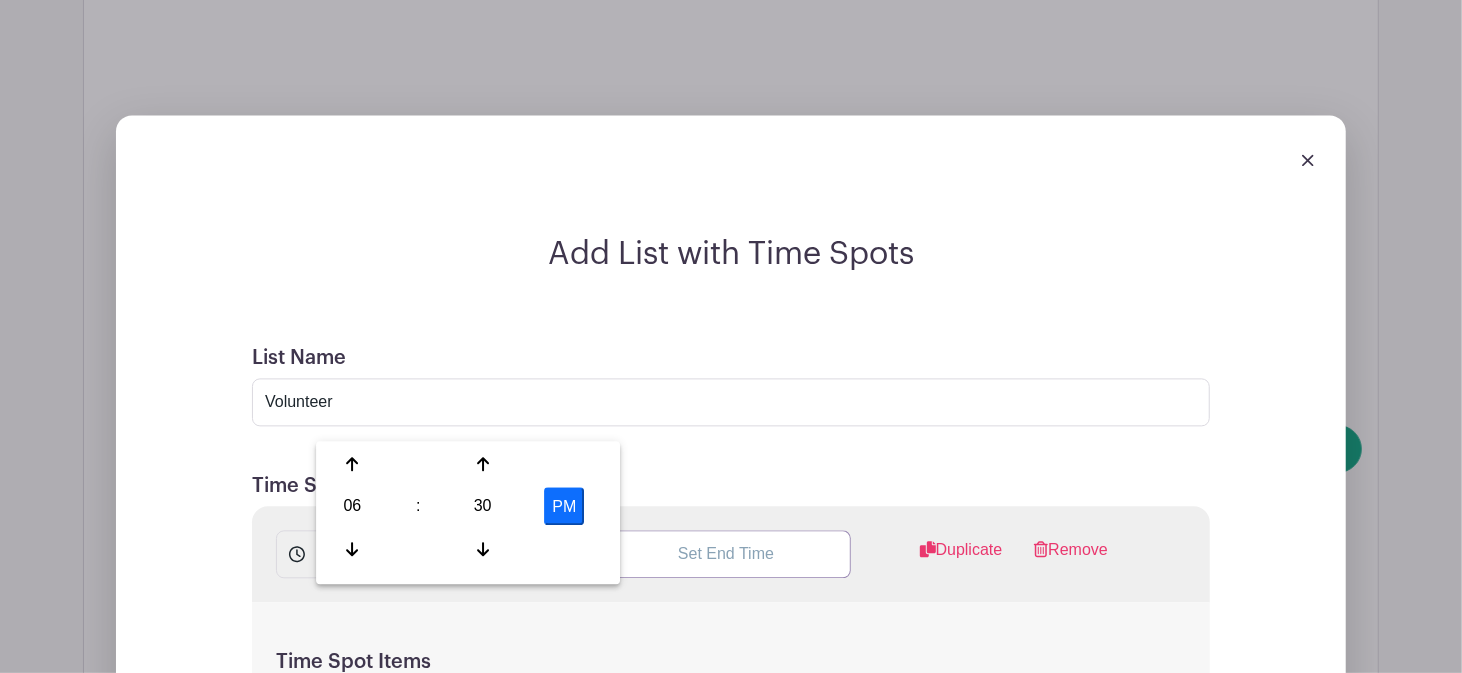 click at bounding box center [726, 554] 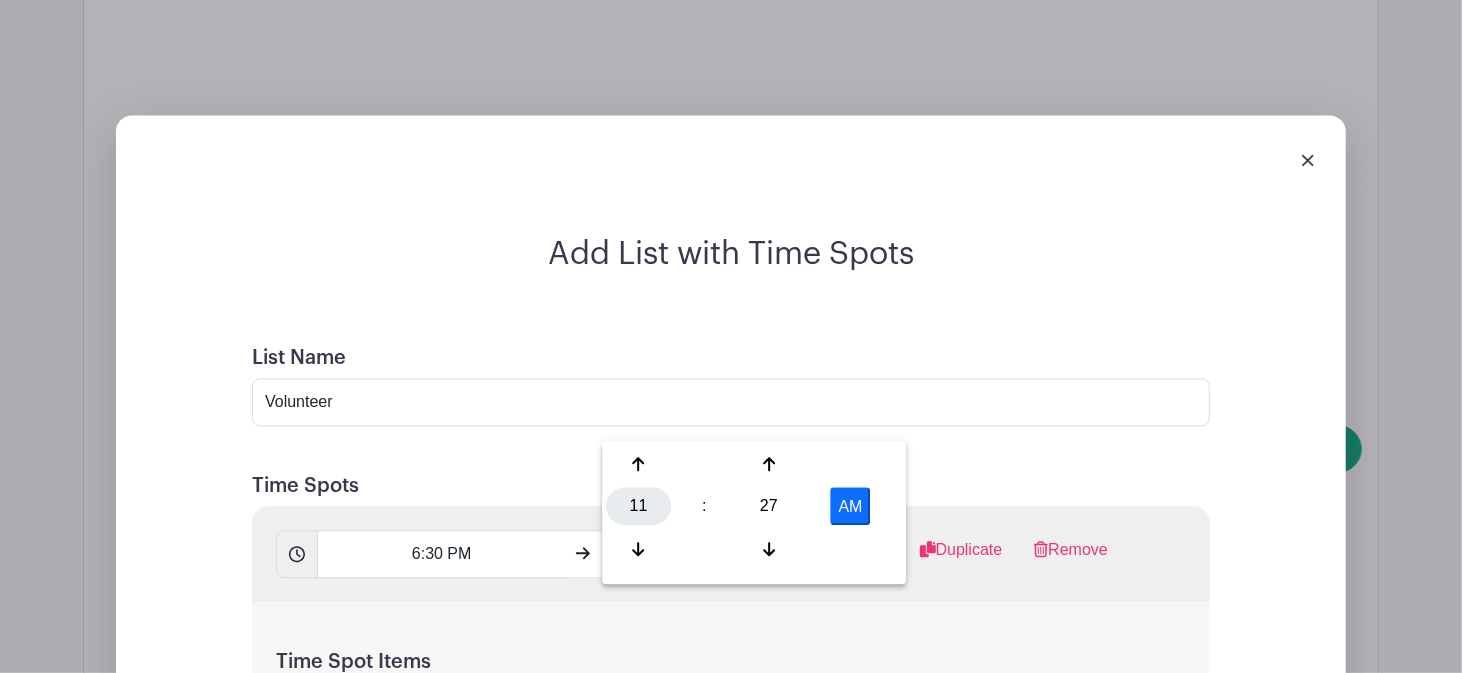 click on "11" at bounding box center [638, 506] 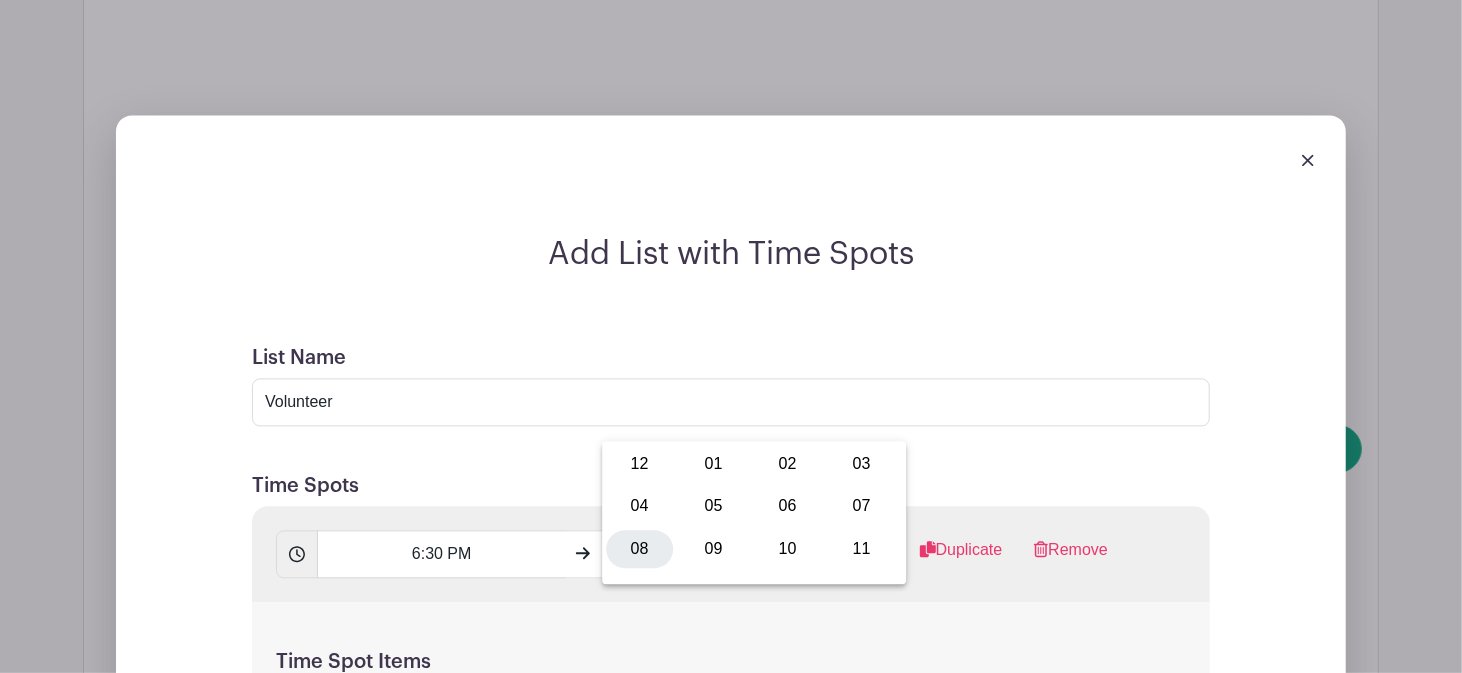 click on "08" at bounding box center [639, 549] 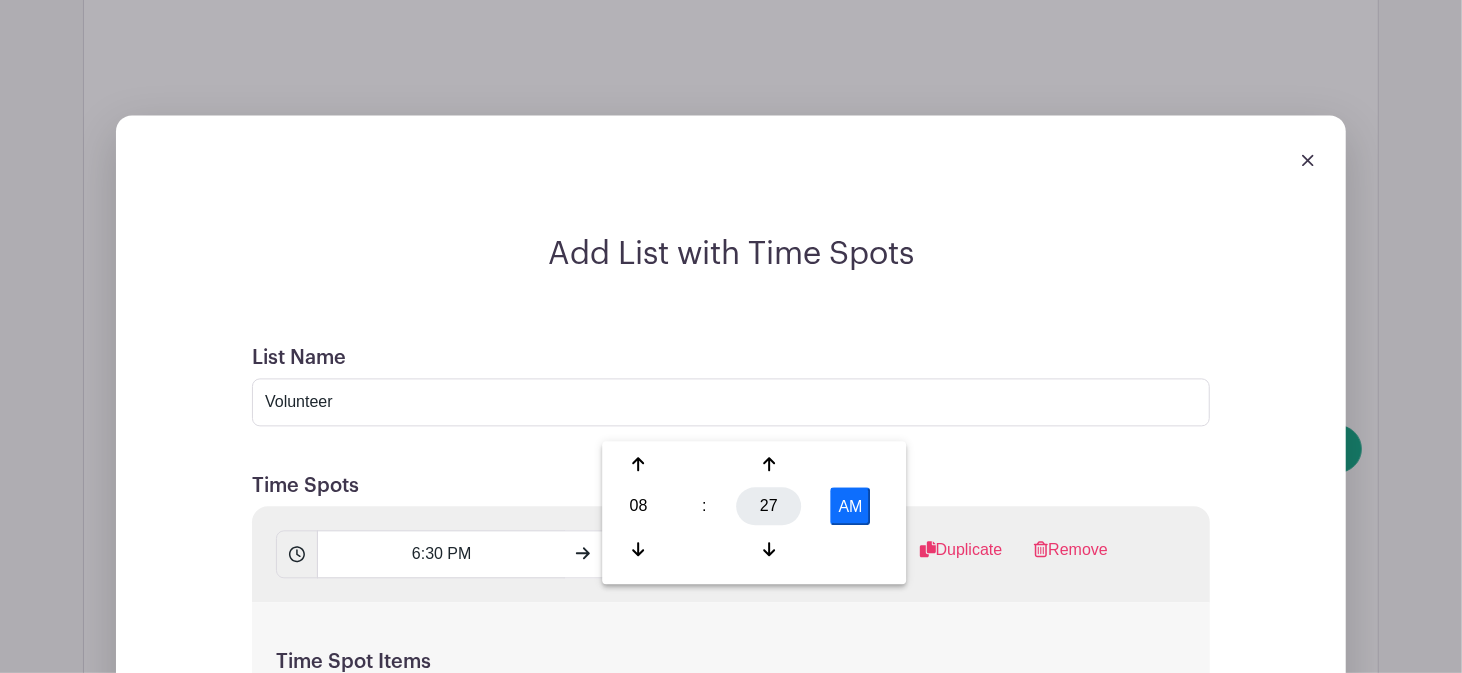 click on "27" at bounding box center (769, 506) 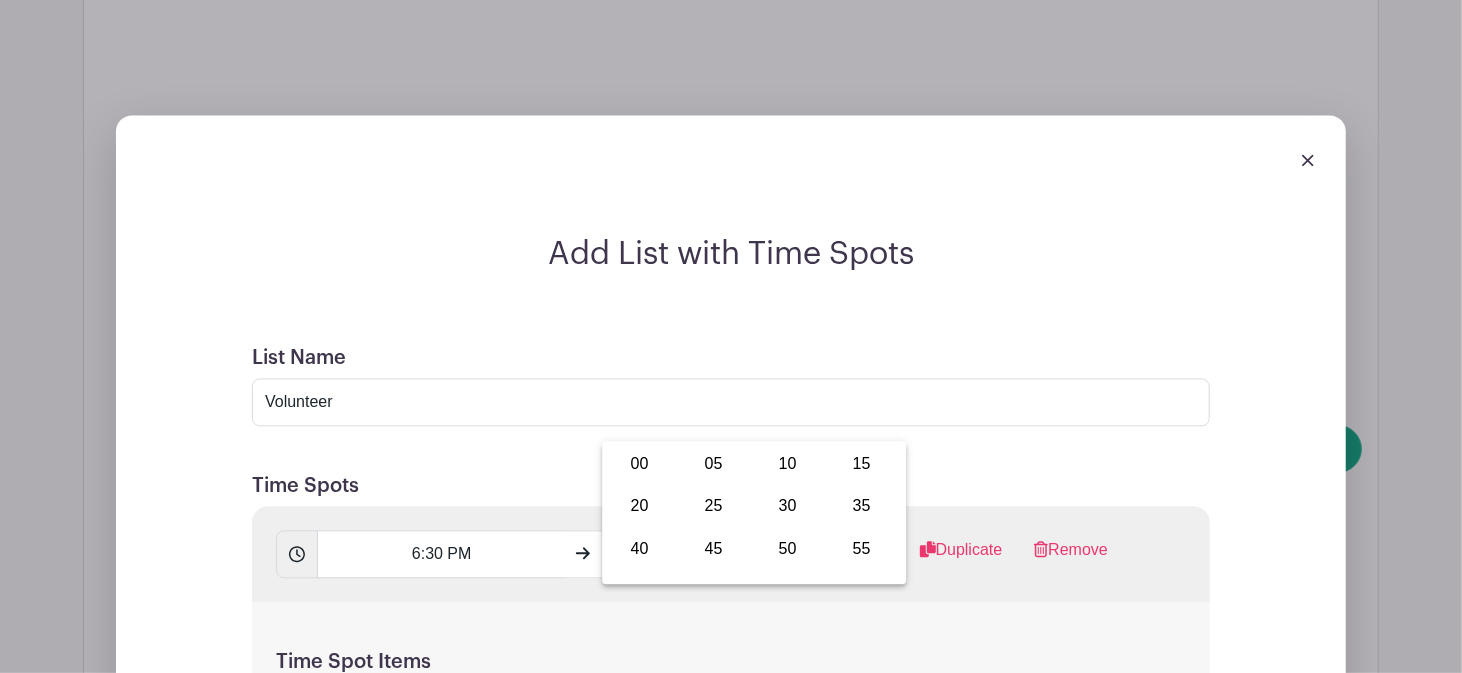 click on "30" at bounding box center [787, 506] 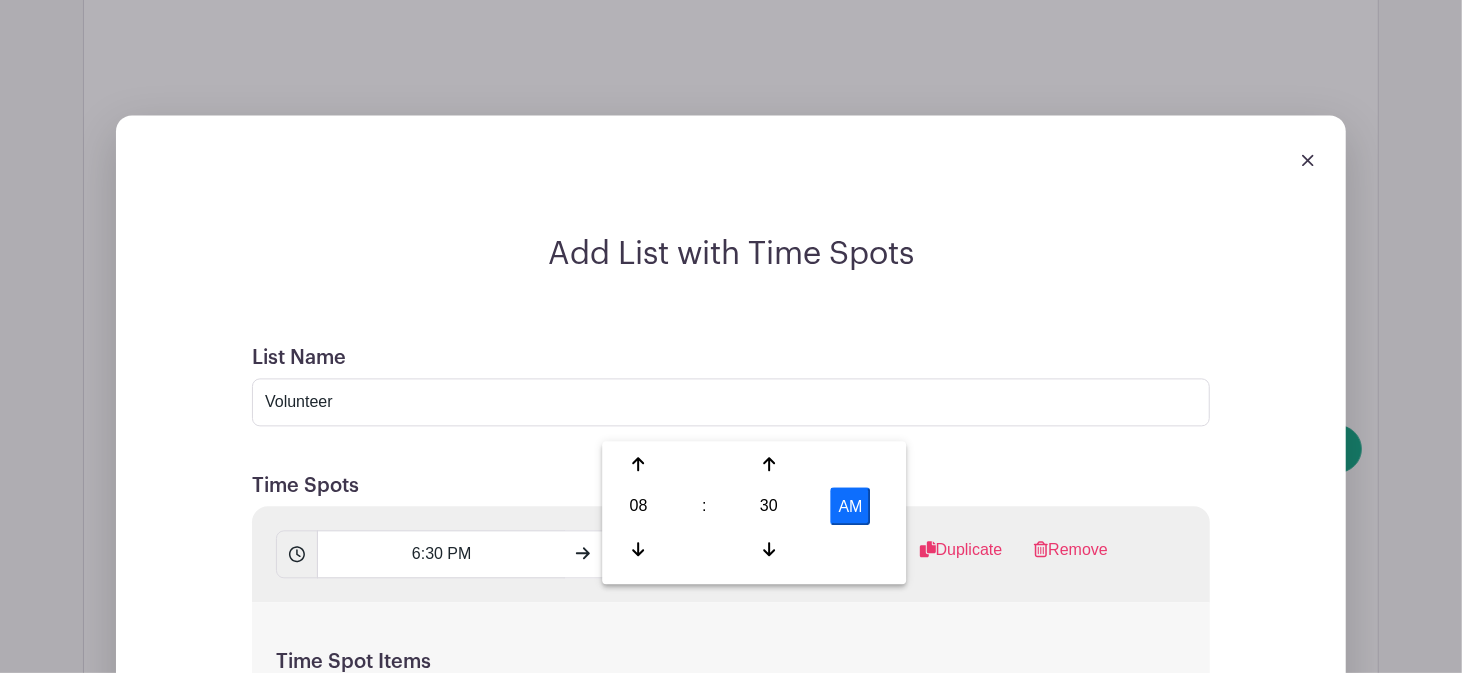 click on "AM" at bounding box center [851, 506] 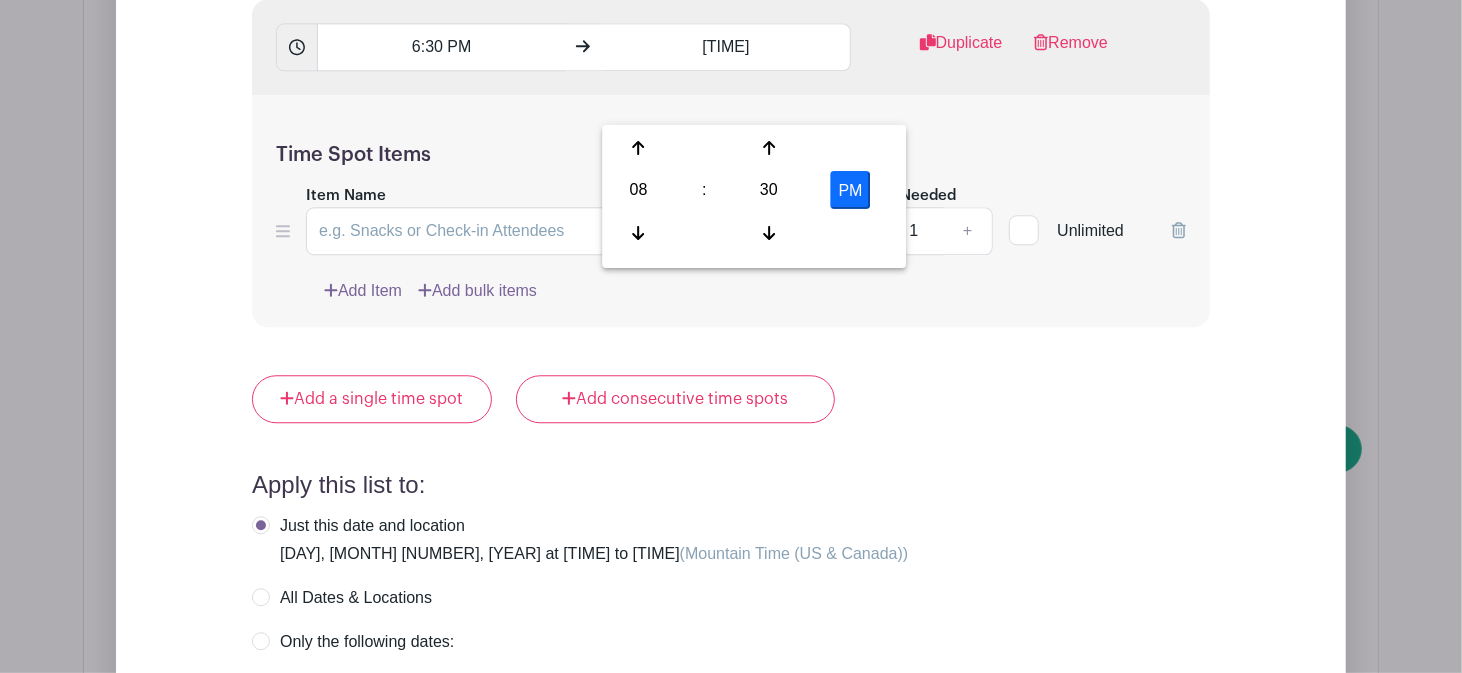 scroll, scrollTop: 3081, scrollLeft: 0, axis: vertical 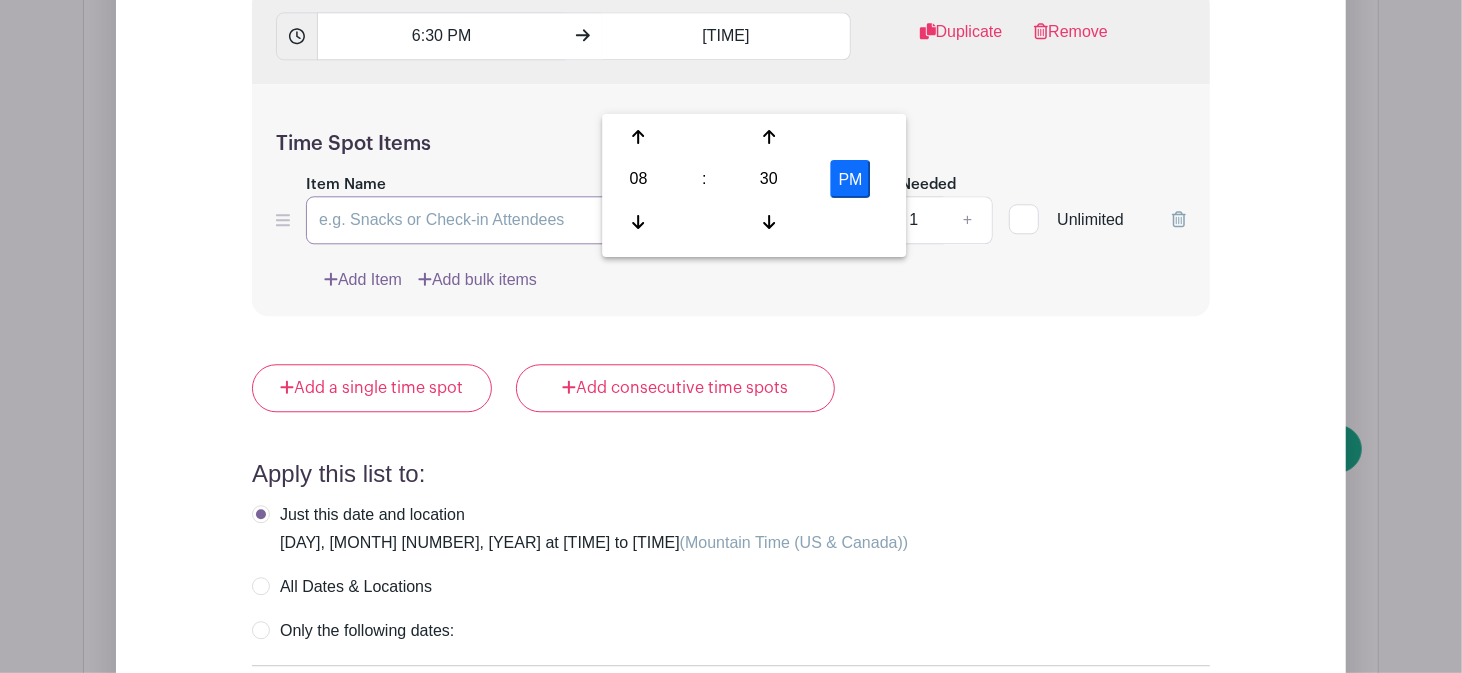click on "Item Name" at bounding box center (564, 220) 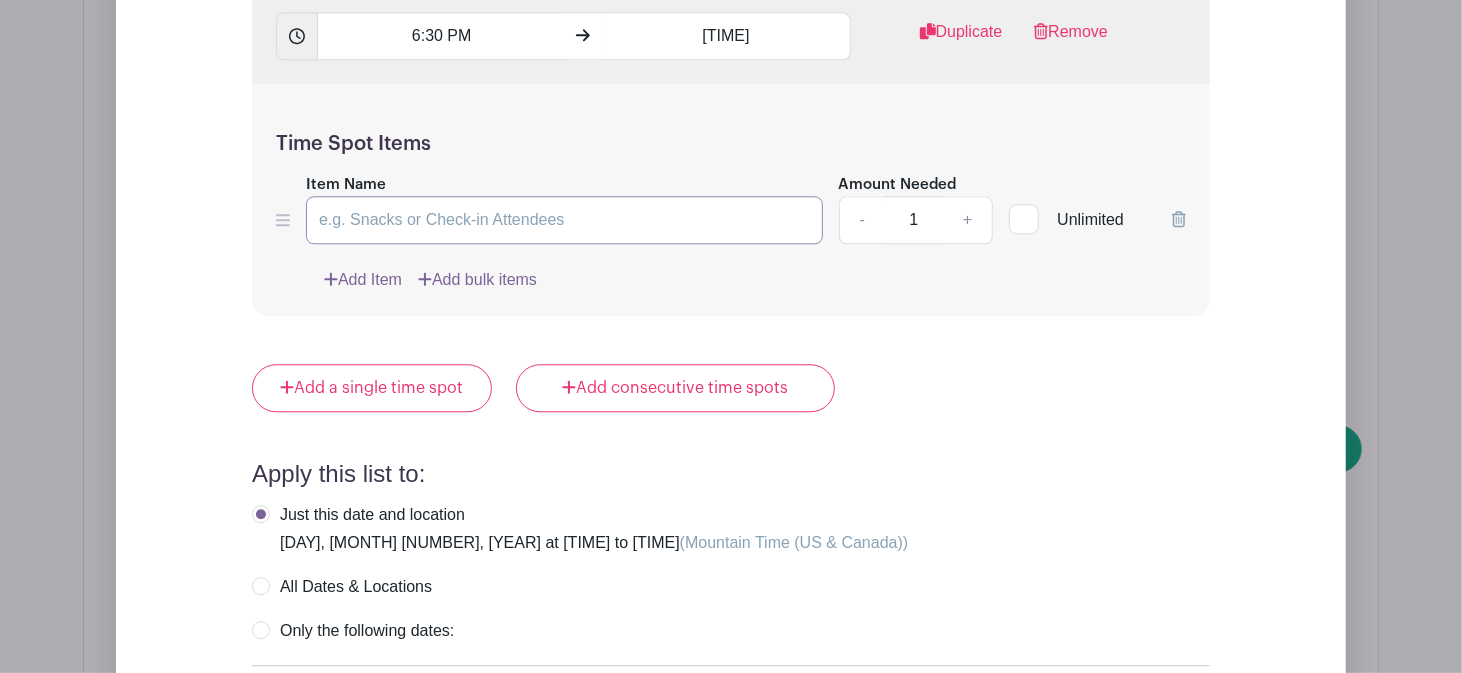 click on "Item Name" at bounding box center [564, 220] 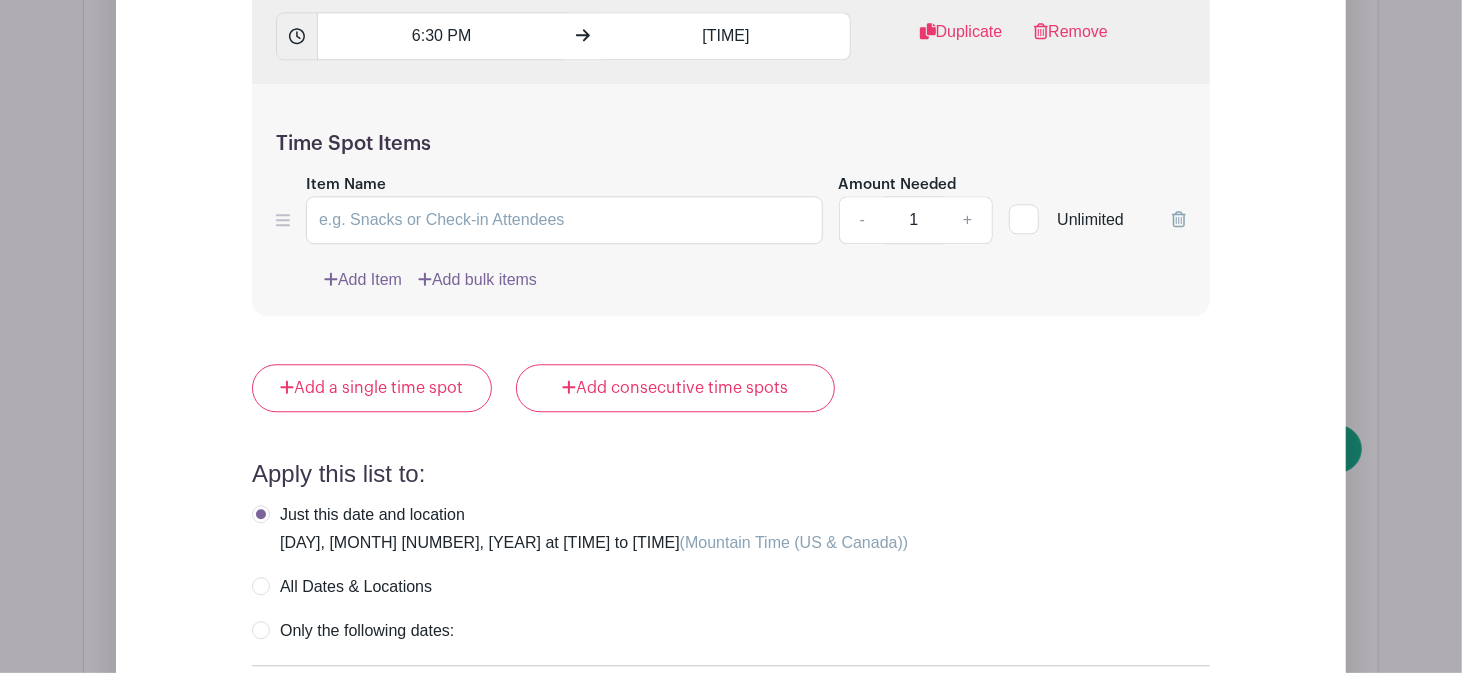 click at bounding box center (1024, 219) 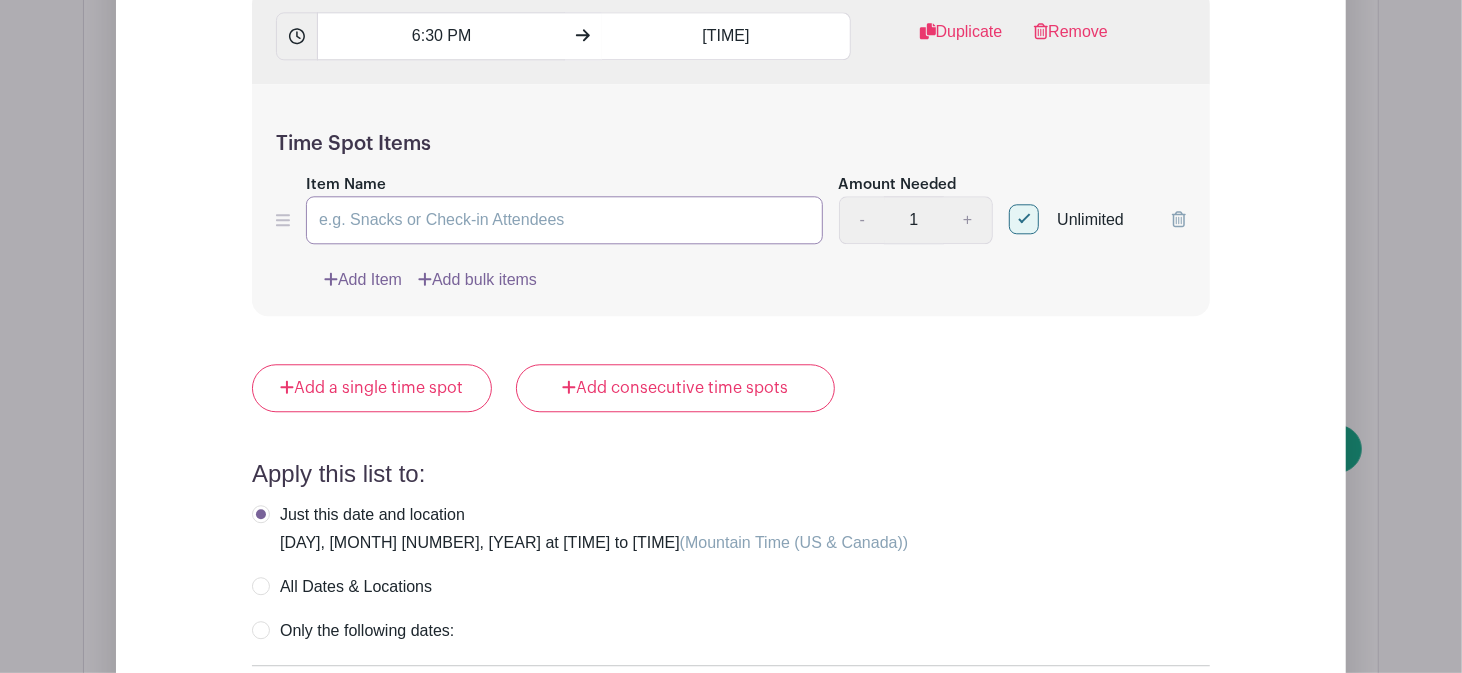click on "Item Name" at bounding box center (564, 220) 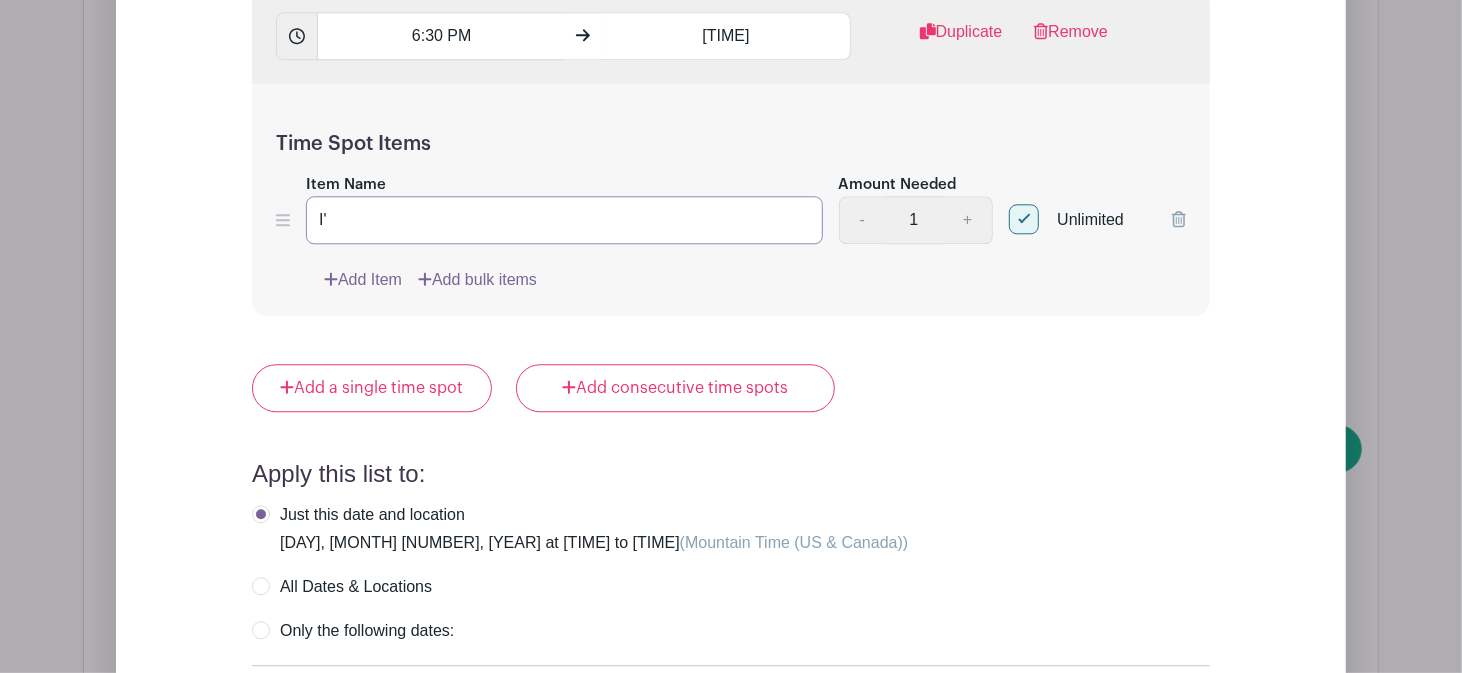 type on "I" 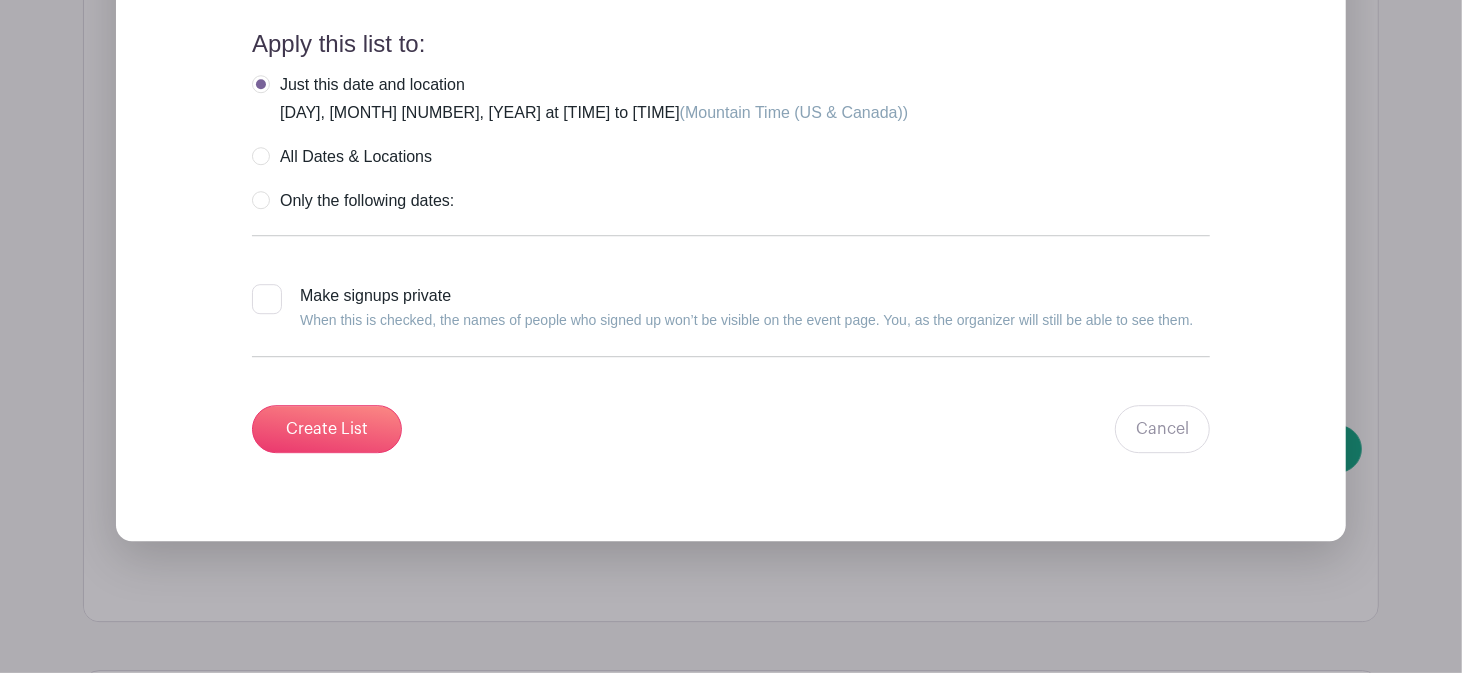 scroll, scrollTop: 3500, scrollLeft: 0, axis: vertical 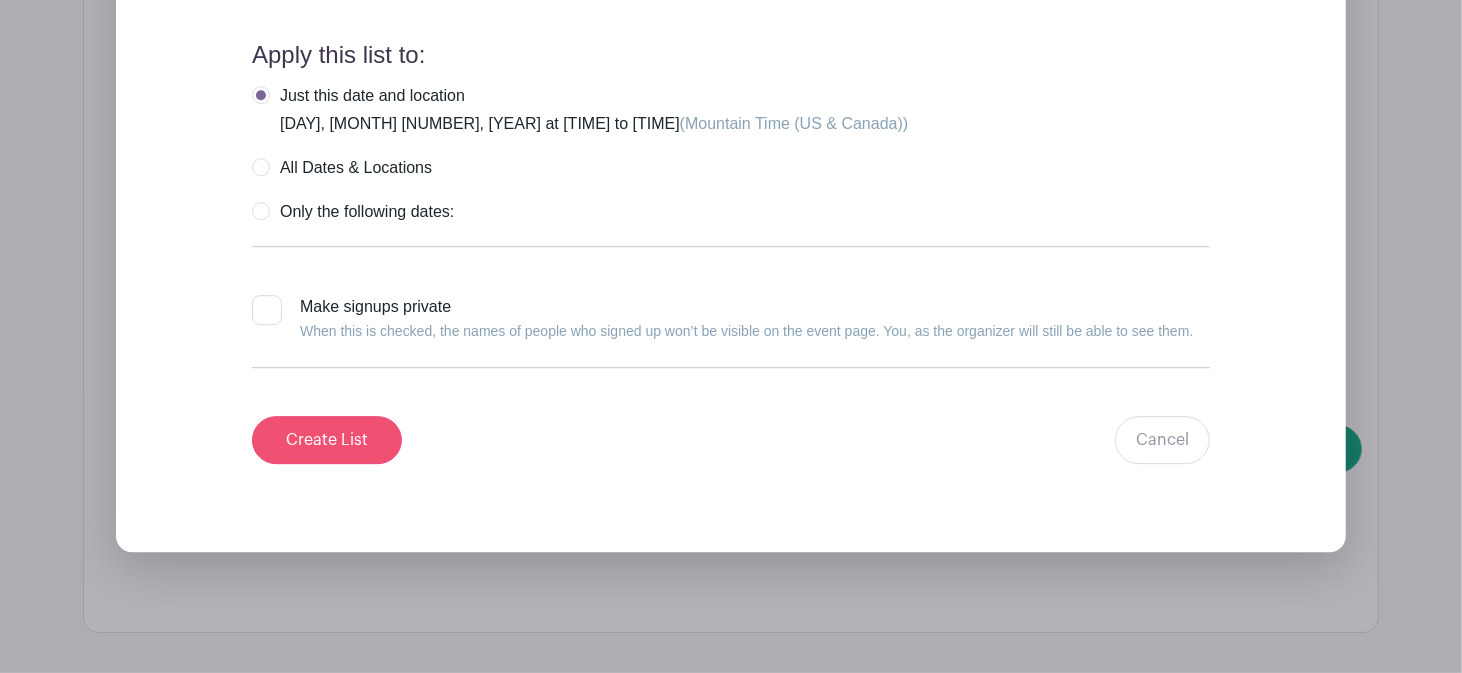 type on "I will be working the slide." 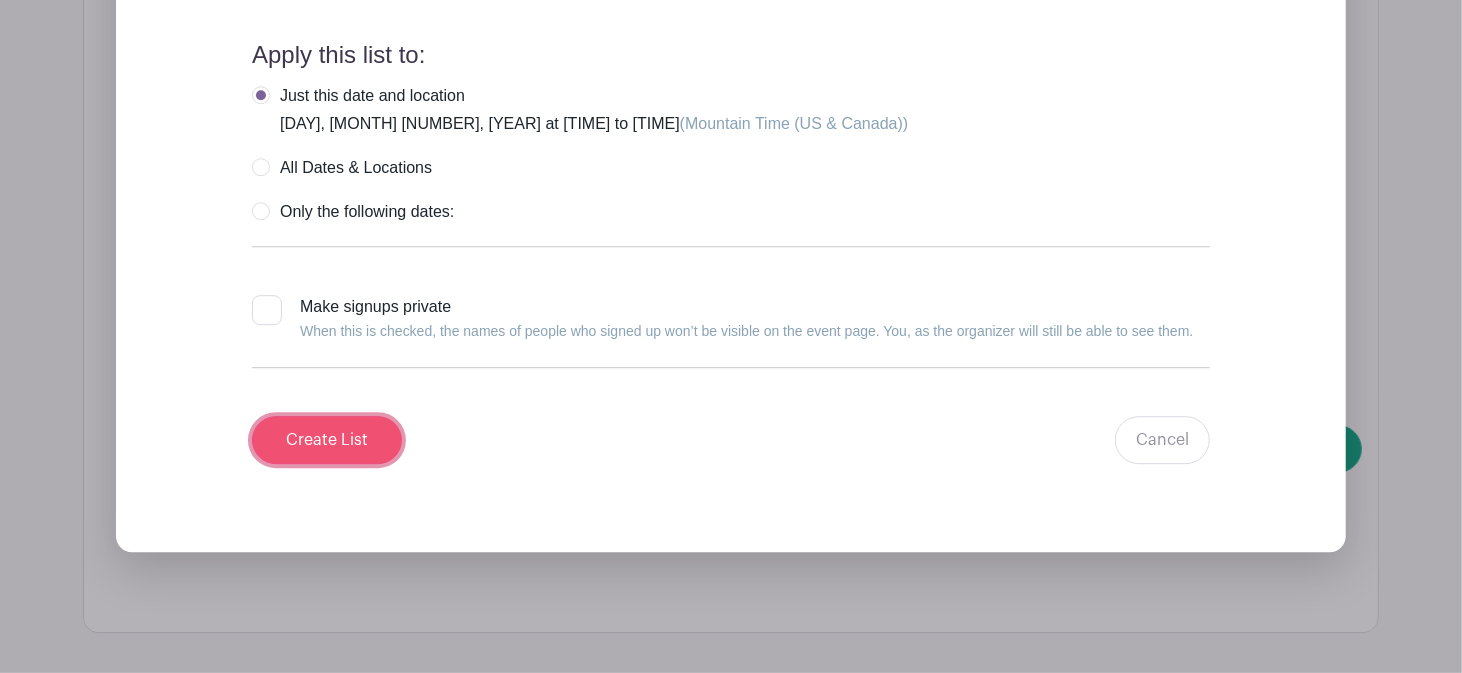 click on "Create List" at bounding box center (327, 440) 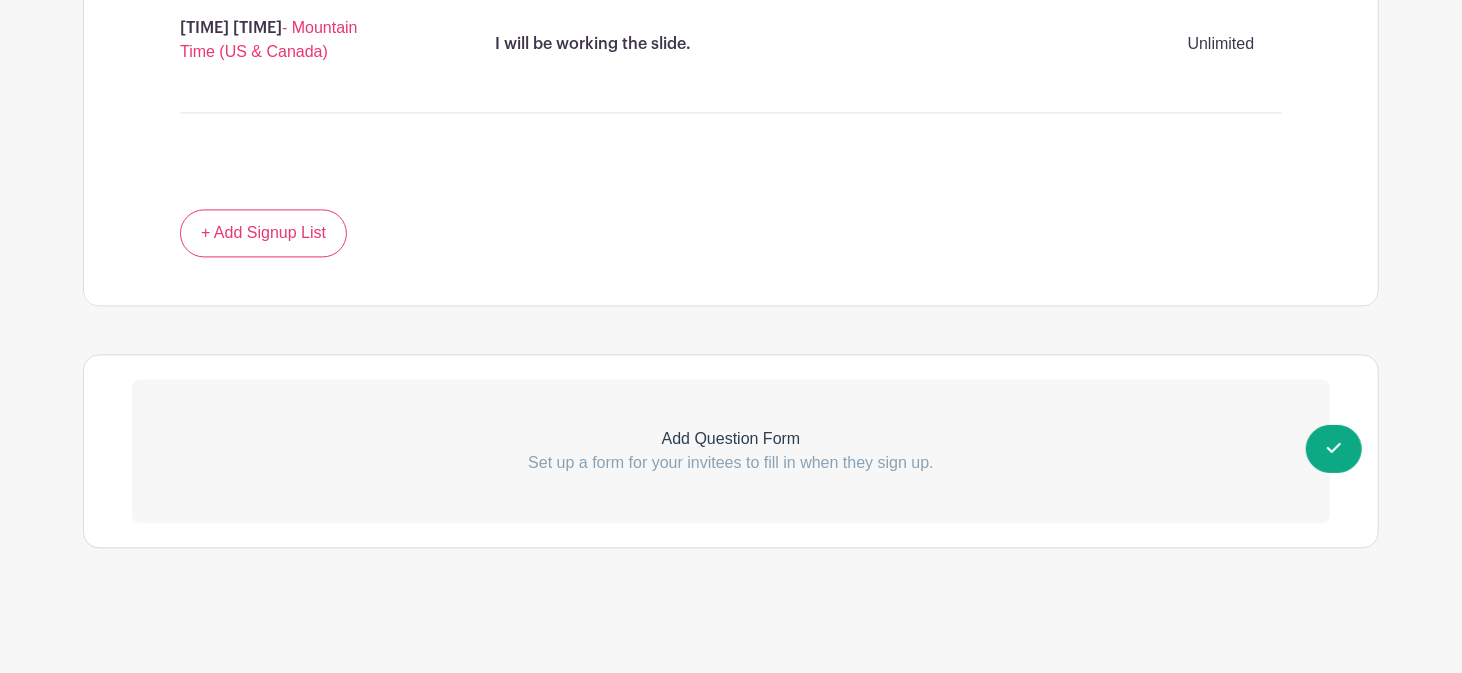 scroll, scrollTop: 2666, scrollLeft: 0, axis: vertical 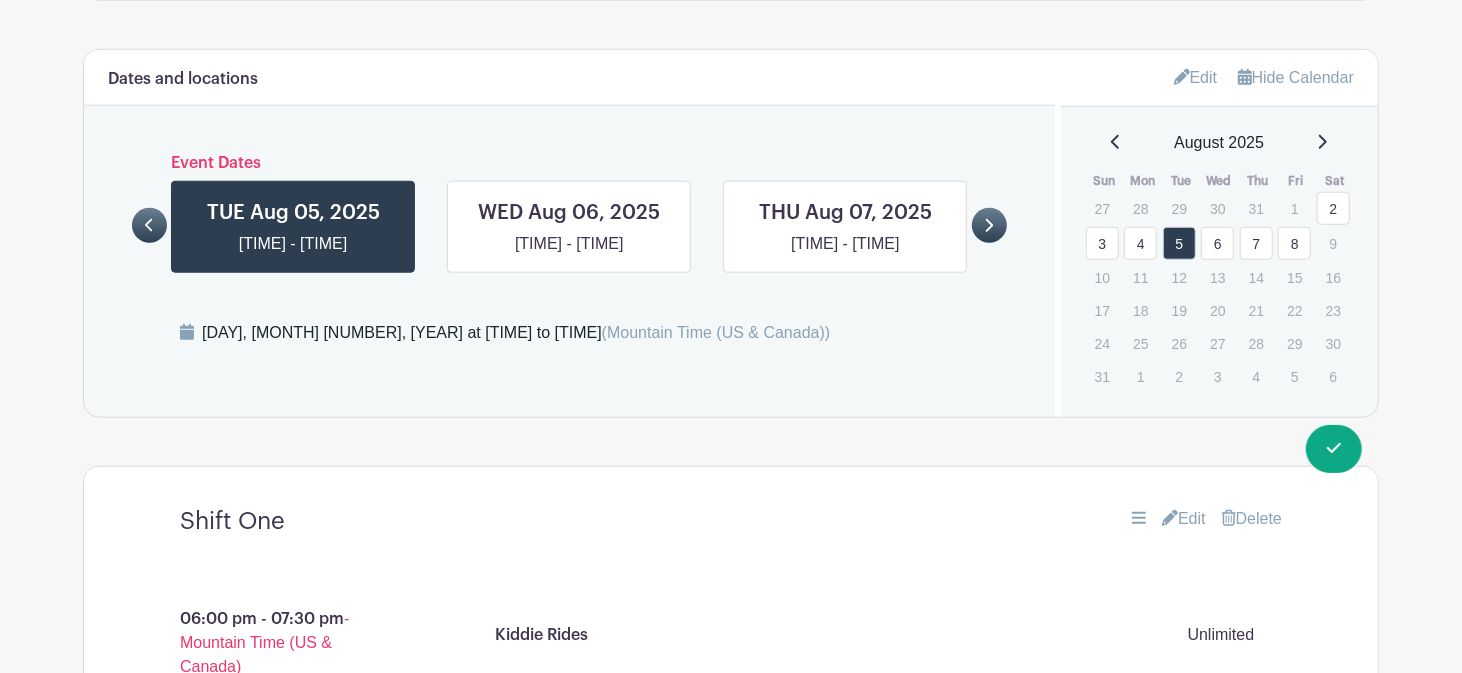 click on "6" at bounding box center [1217, 243] 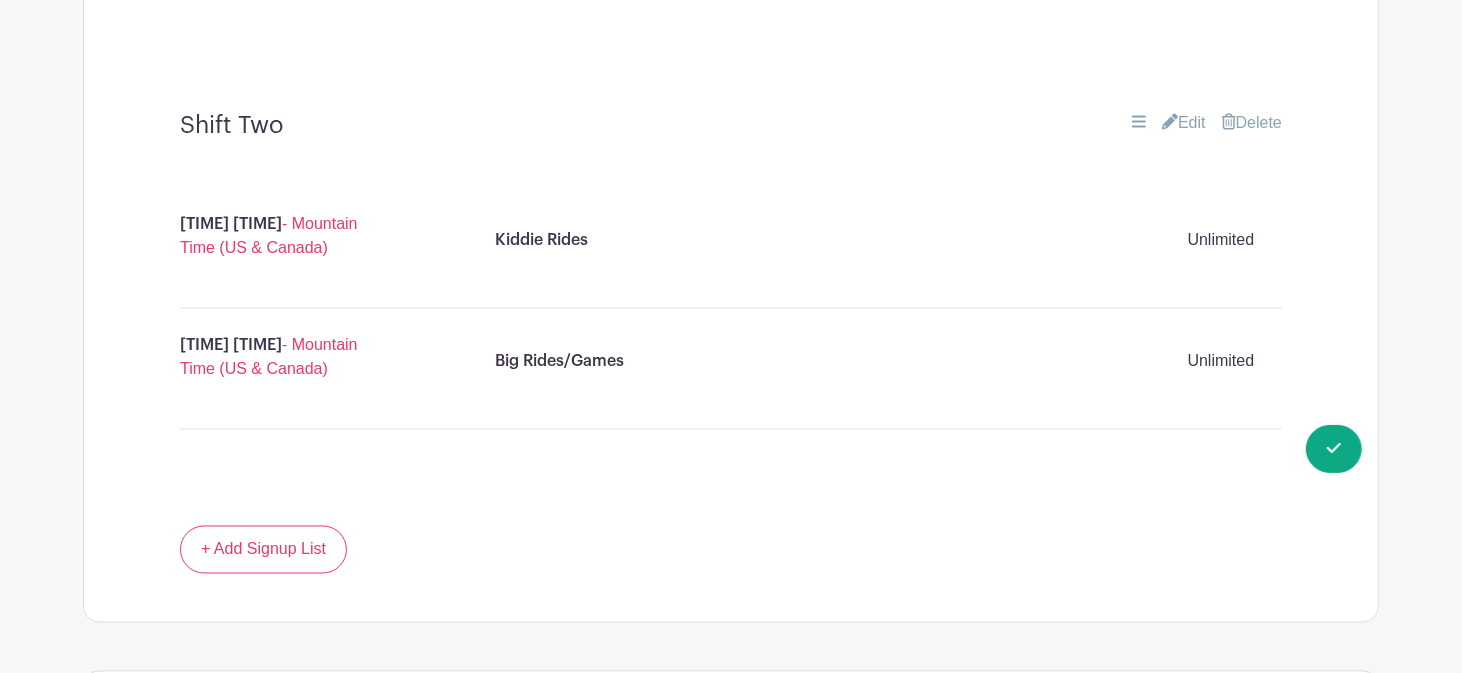 scroll, scrollTop: 1973, scrollLeft: 0, axis: vertical 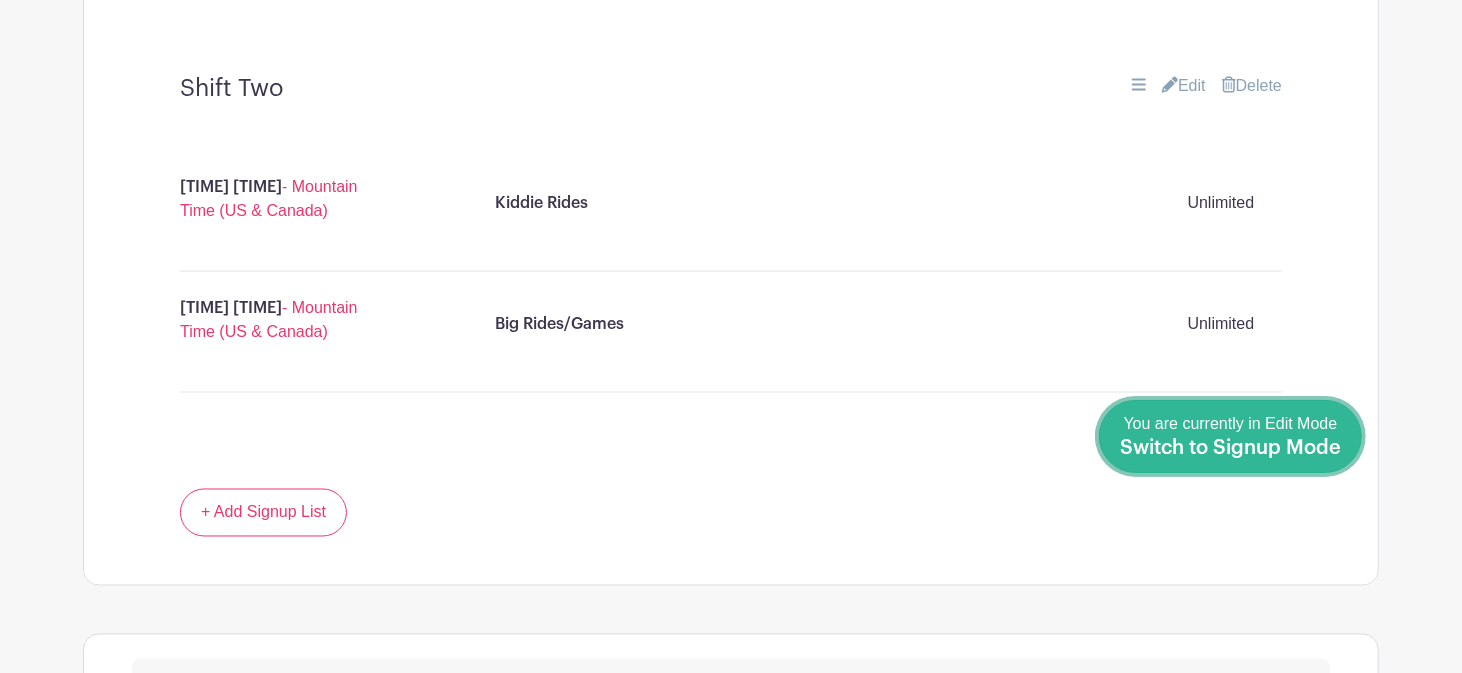 click on "Switch to Signup Mode" at bounding box center (1230, 448) 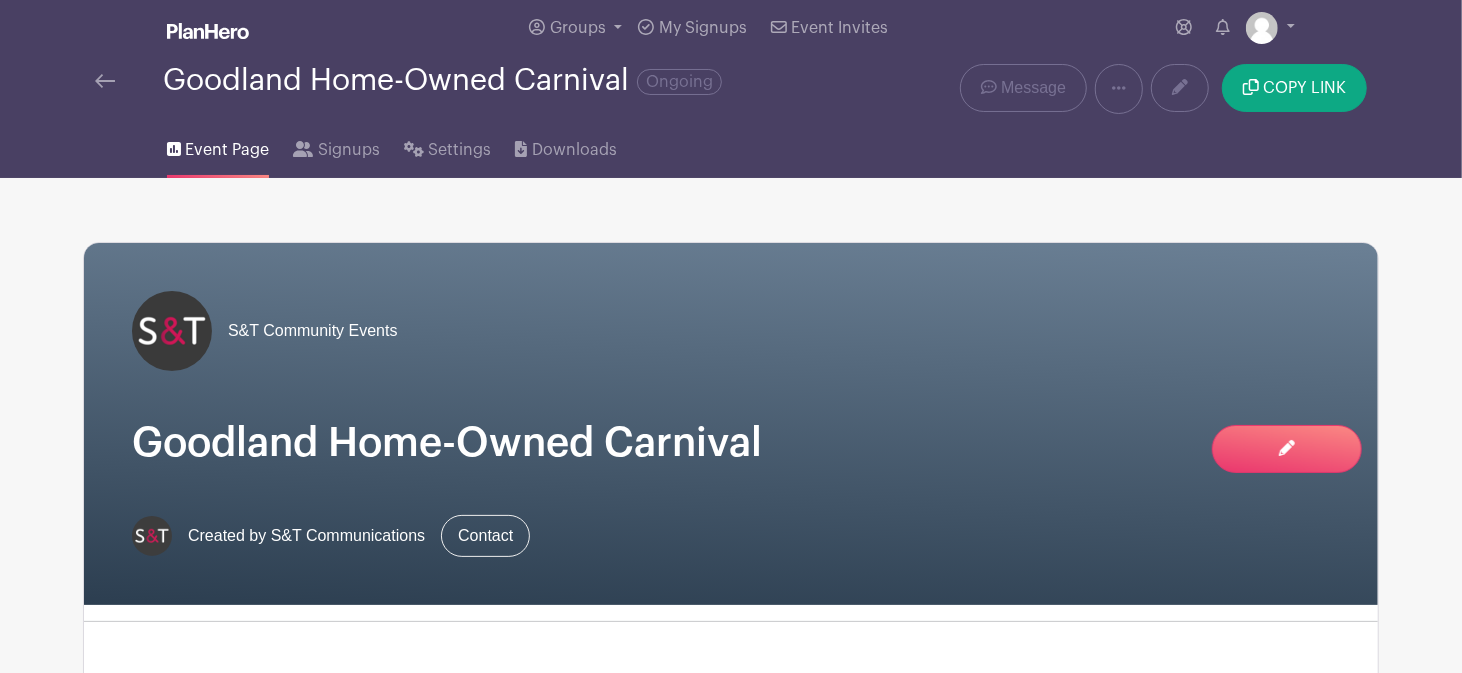 scroll, scrollTop: 0, scrollLeft: 0, axis: both 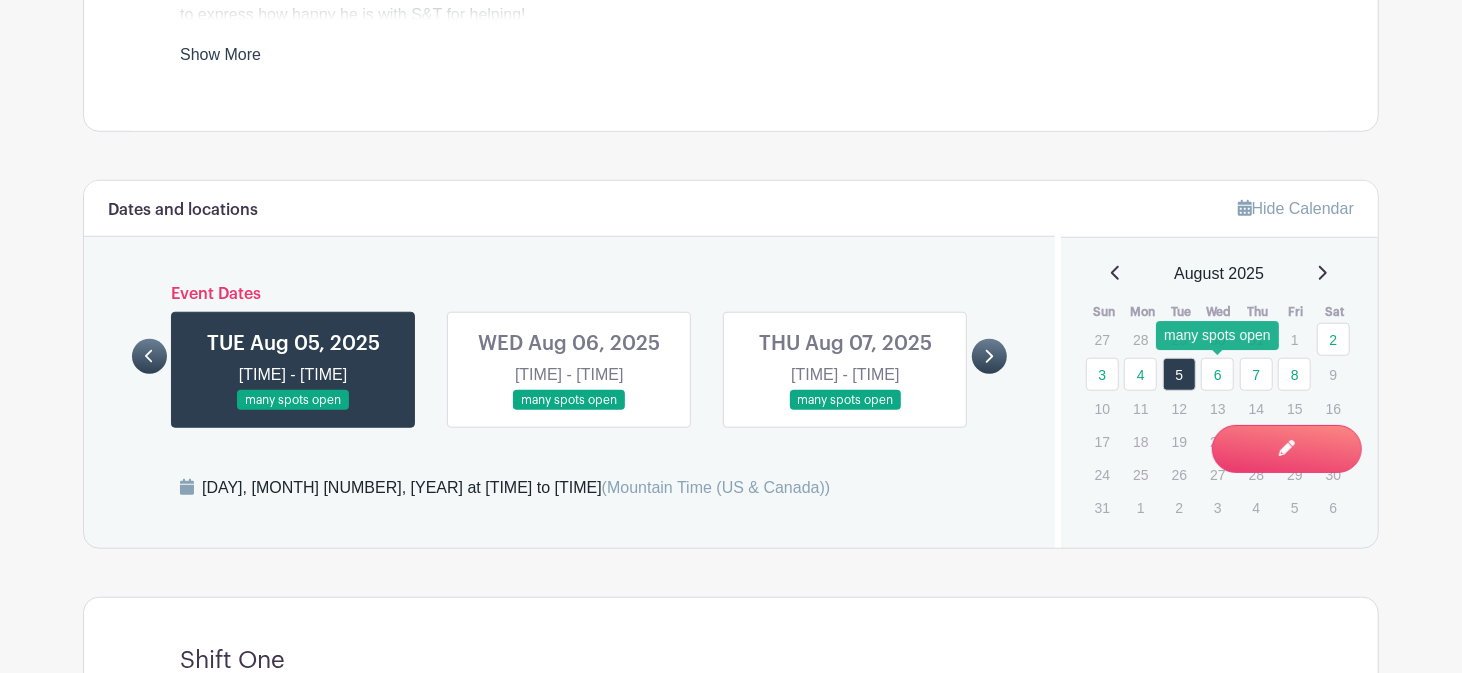 click on "6" at bounding box center (1217, 374) 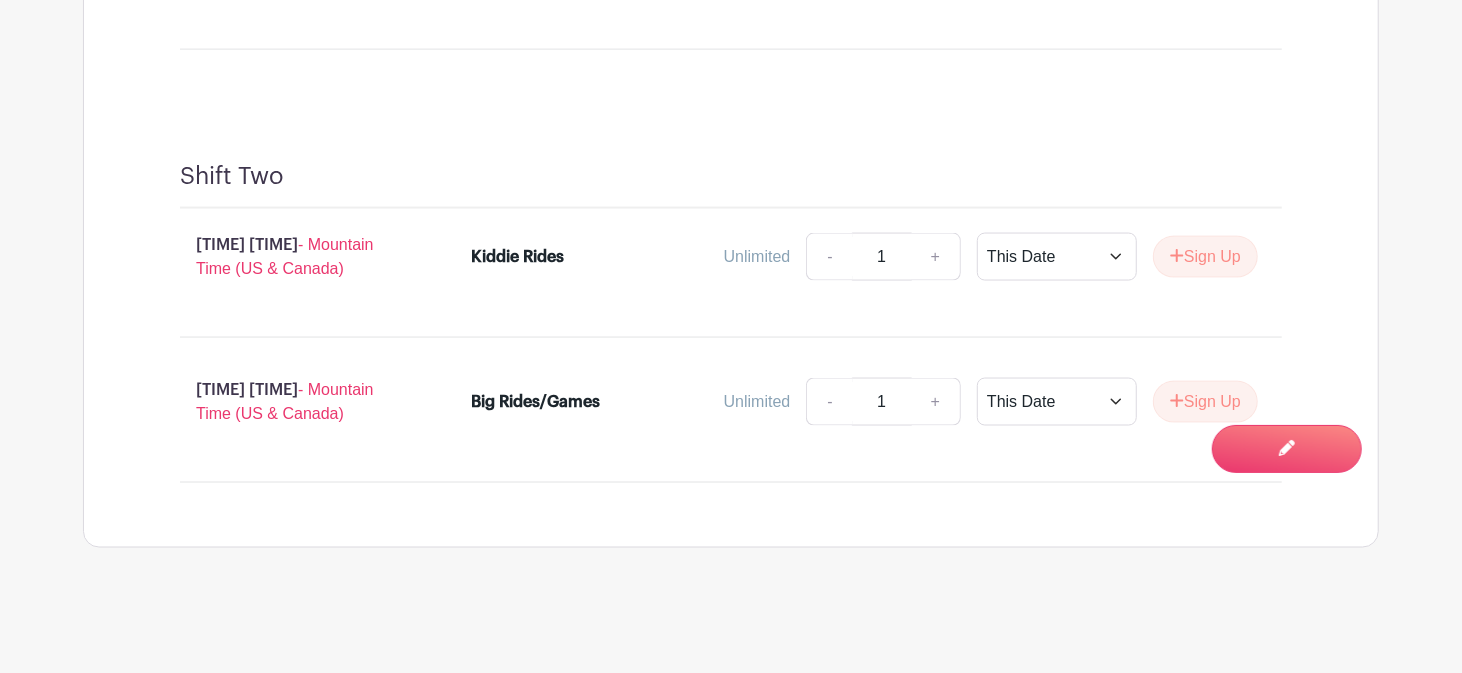 scroll, scrollTop: 1926, scrollLeft: 0, axis: vertical 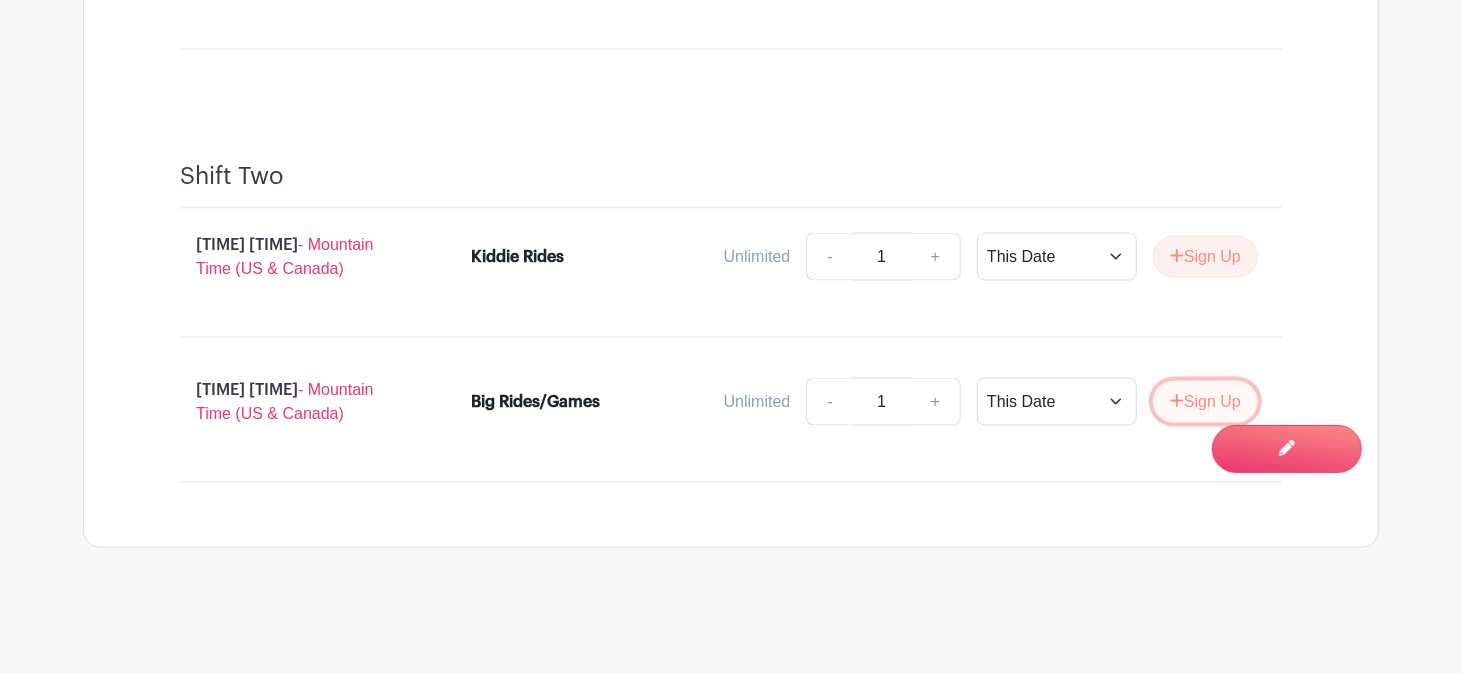 click on "Sign Up" at bounding box center [1205, 402] 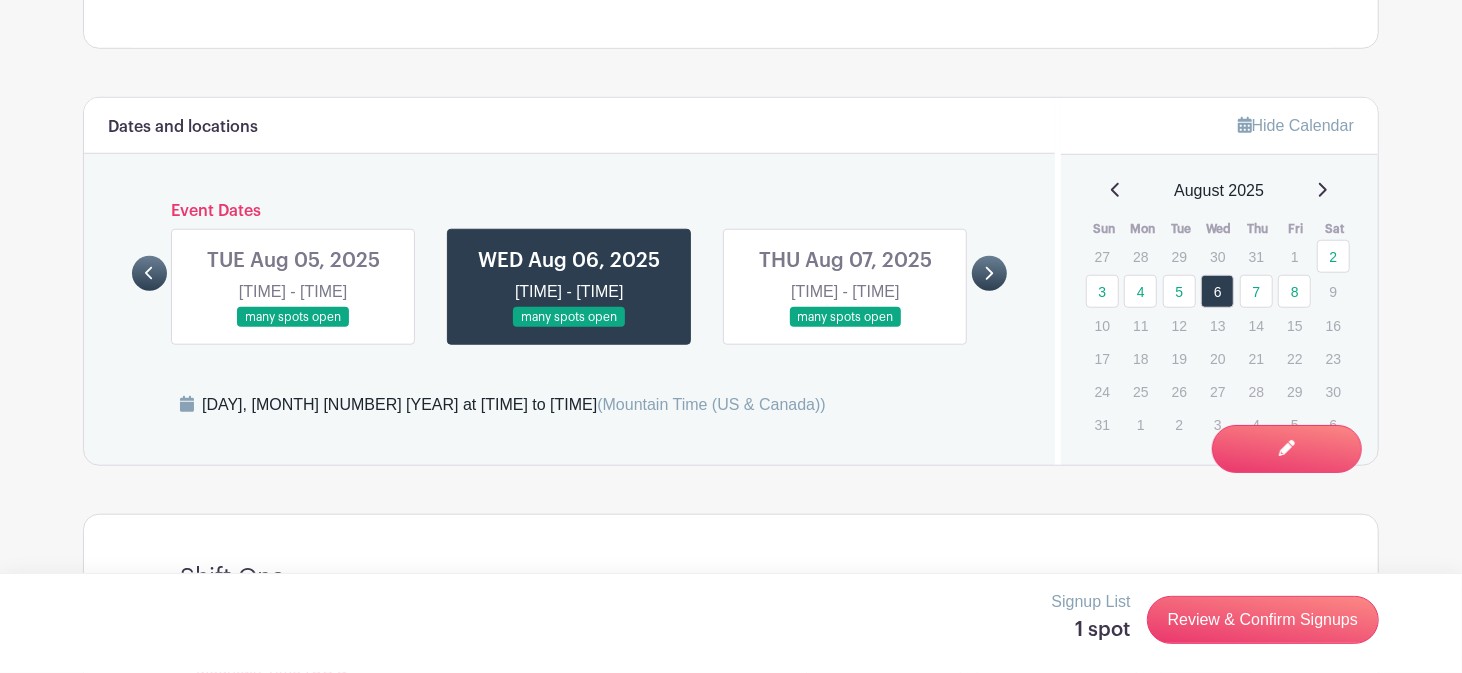 scroll, scrollTop: 917, scrollLeft: 0, axis: vertical 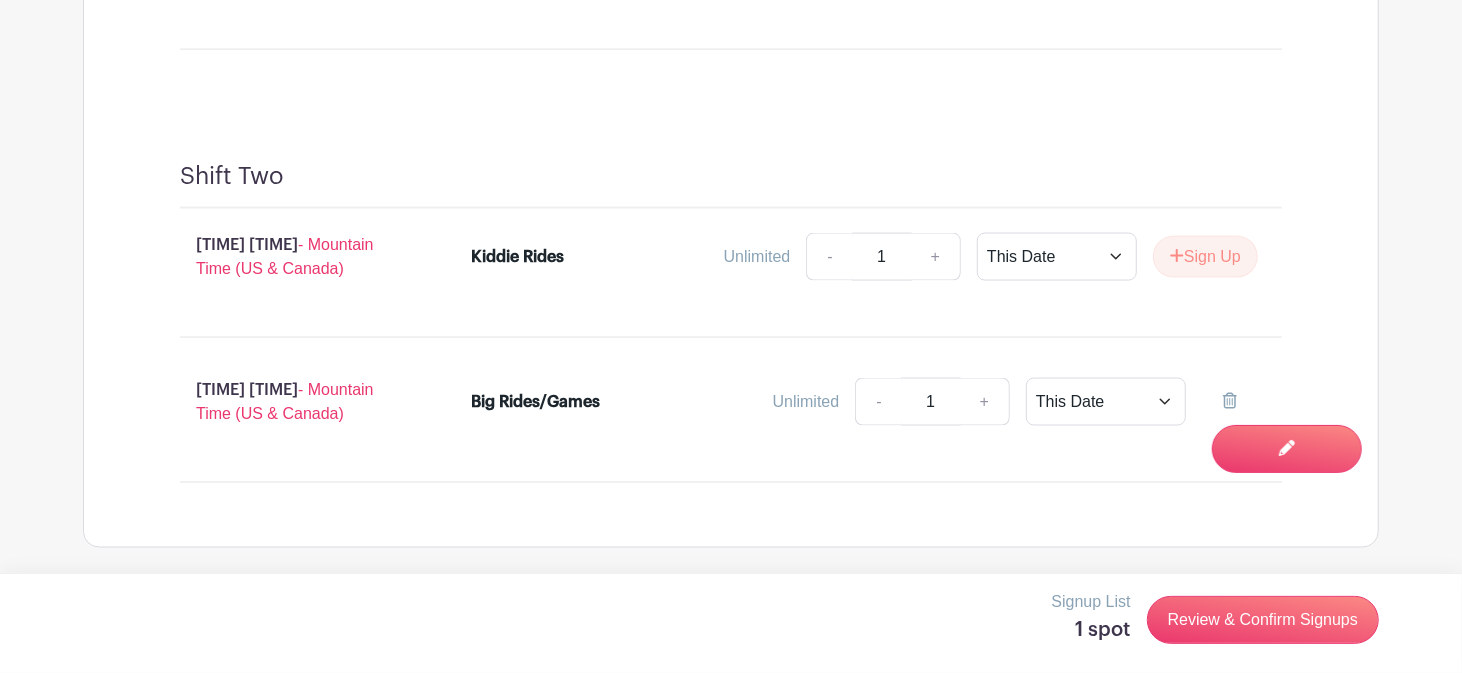 drag, startPoint x: 1469, startPoint y: 530, endPoint x: 382, endPoint y: 335, distance: 1104.3523 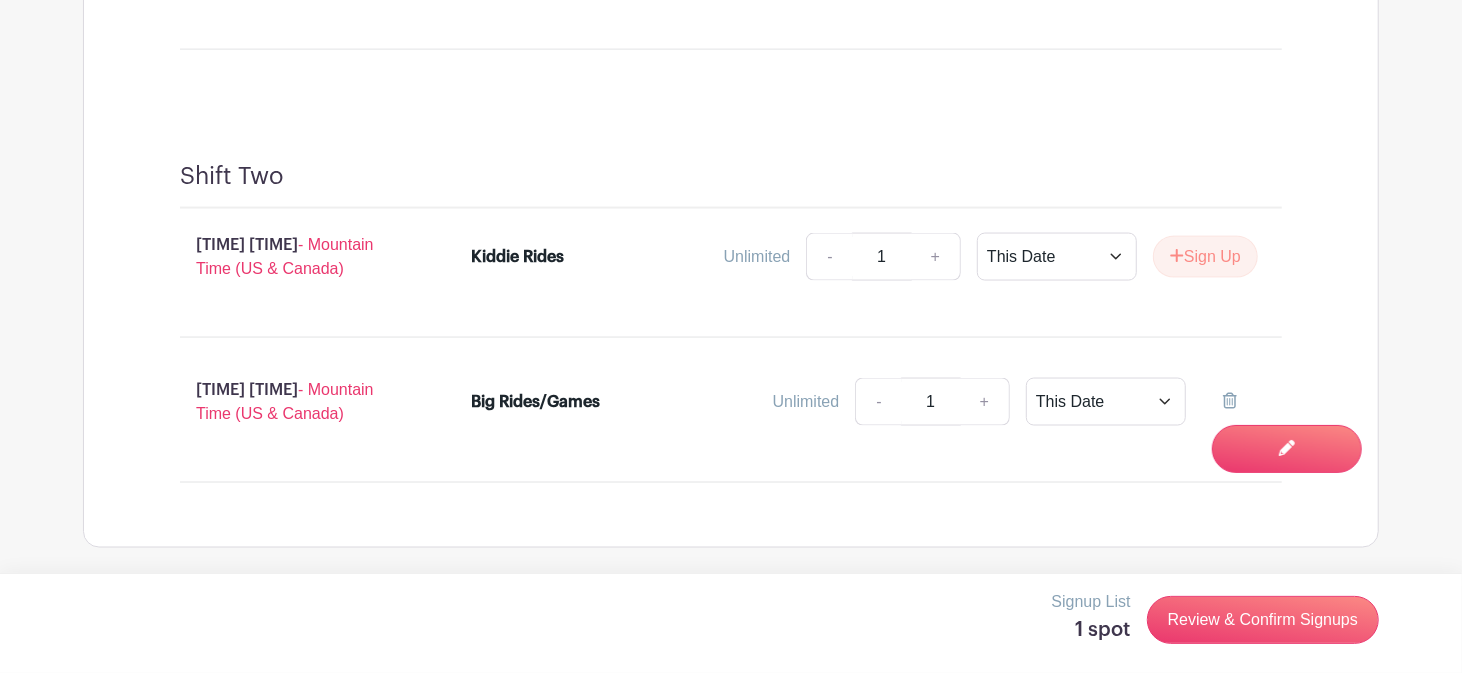 click on "Dates and locations
Event Dates
[DAY] [MONTH] [NUMBER], [YEAR]
[TIME] - [TIME]
many spots open
[DAY] [MONTH] [NUMBER], [YEAR]
[TIME] - [TIME]
many spots open
[DAY] [MONTH] [NUMBER], [YEAR]
[TIME] - [TIME]
many spots open
[DAY] [MONTH] [NUMBER], [YEAR]
[TIME] - [TIME]
many spots open
[DAY] [MONTH] [NUMBER], [YEAR]
[TIME] - [TIME]
many spots open
[DAY] [MONTH] [NUMBER], [YEAR]
[TIME] - [TIME]
many spots open" at bounding box center (731, -106) 